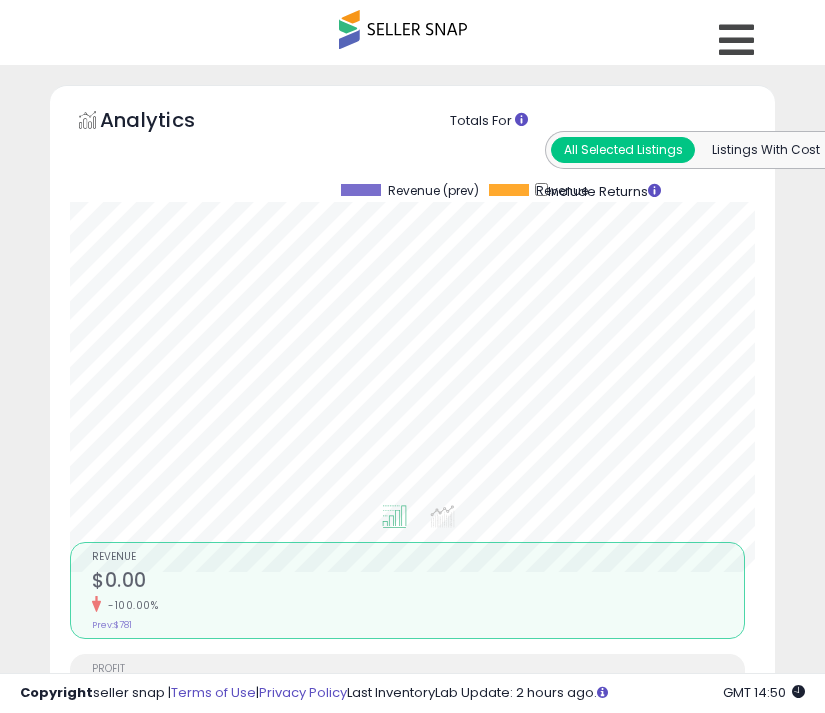scroll, scrollTop: 692, scrollLeft: 0, axis: vertical 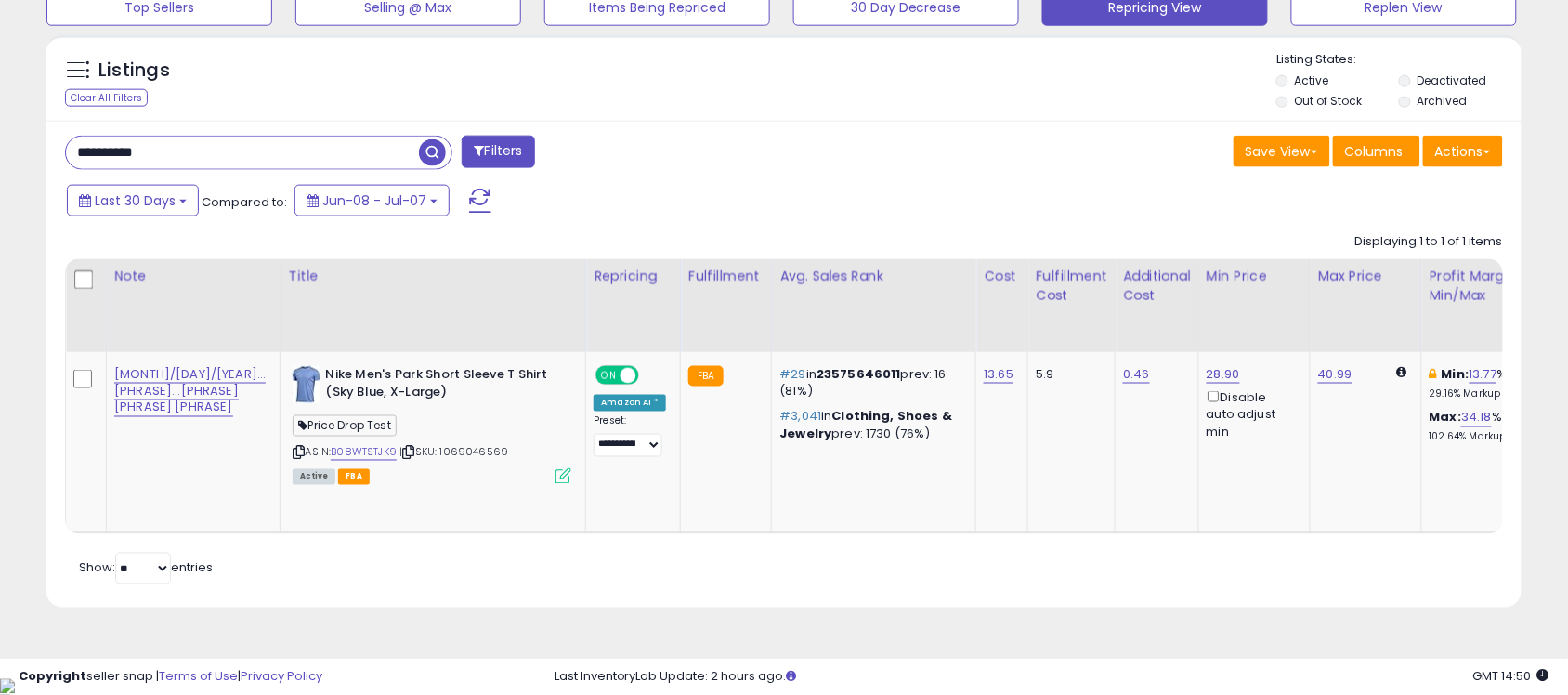 click on "**********" at bounding box center [242, 152] 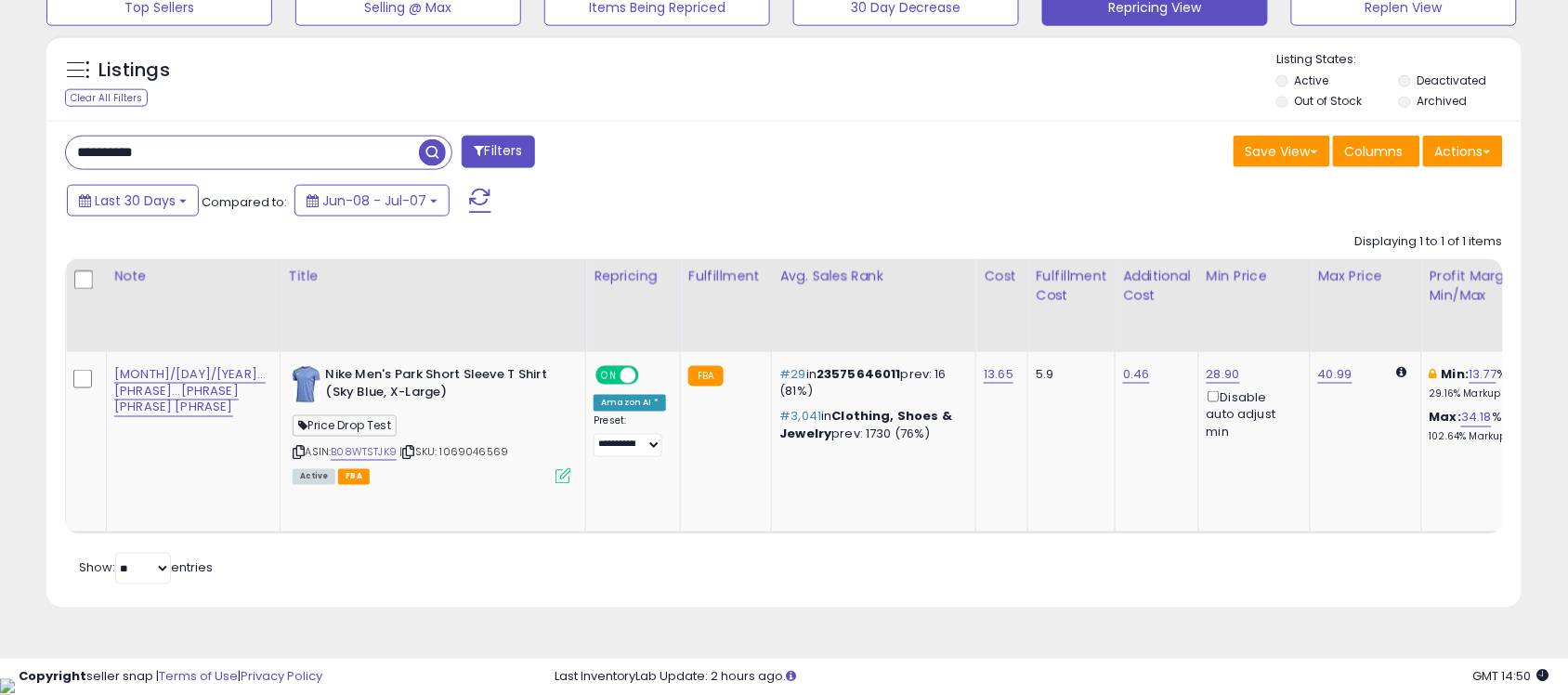 paste 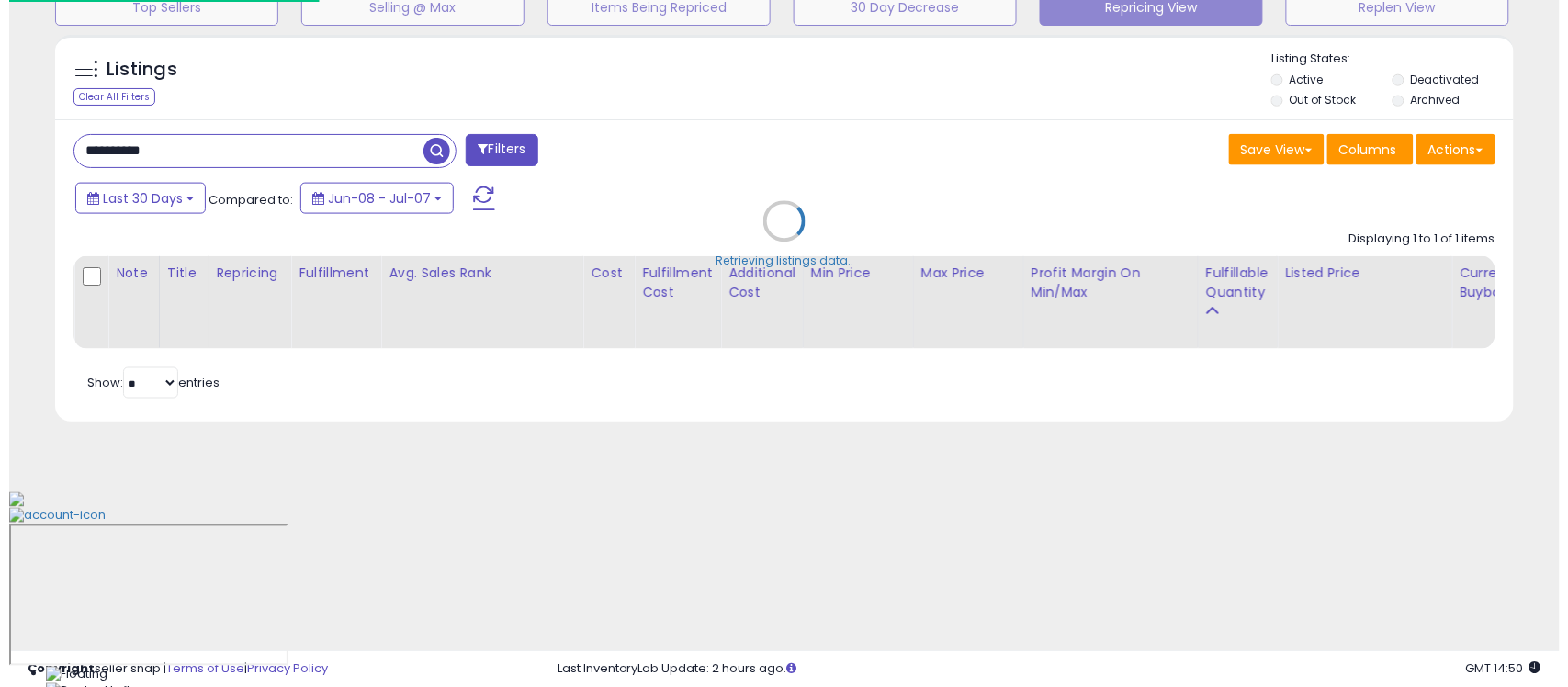 scroll, scrollTop: 456, scrollLeft: 0, axis: vertical 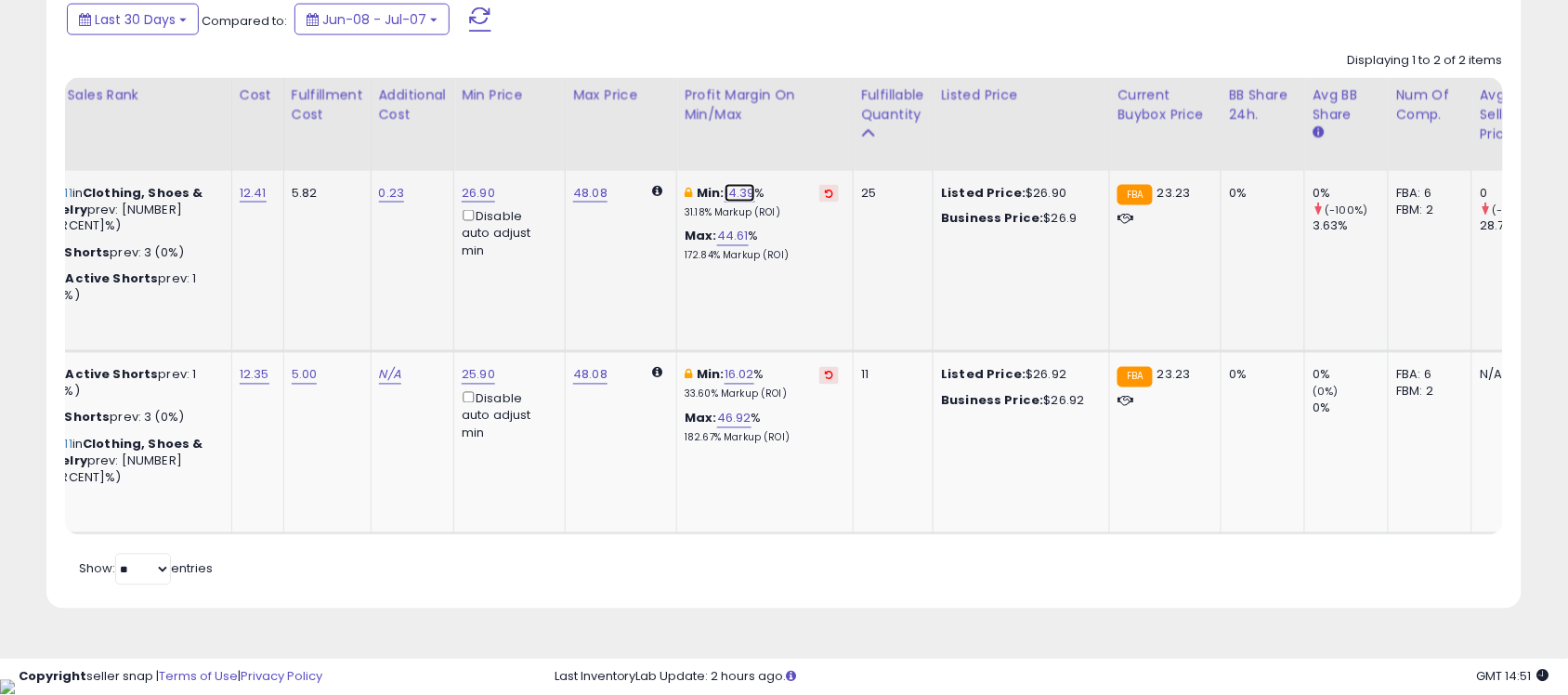 click on "14.39" at bounding box center [739, 193] 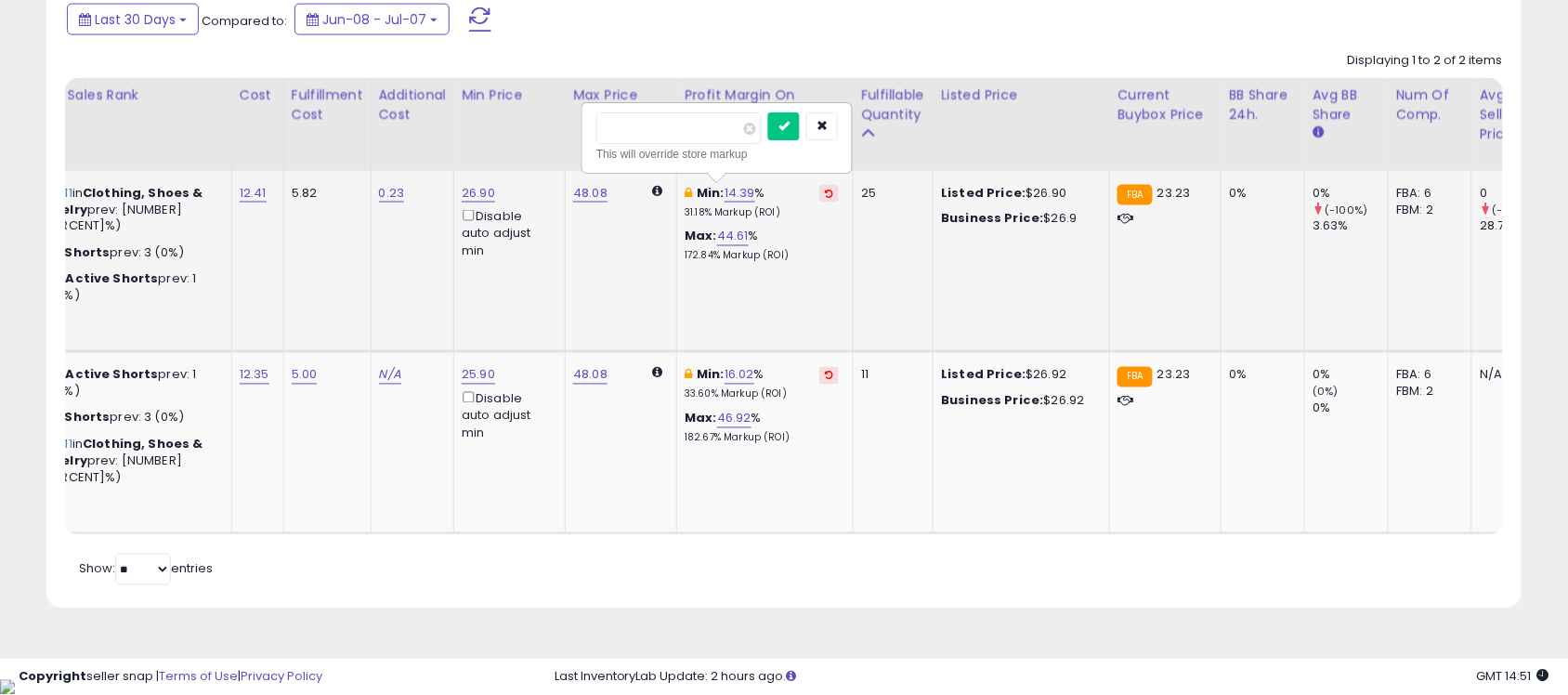 click on "*****" at bounding box center [679, 128] 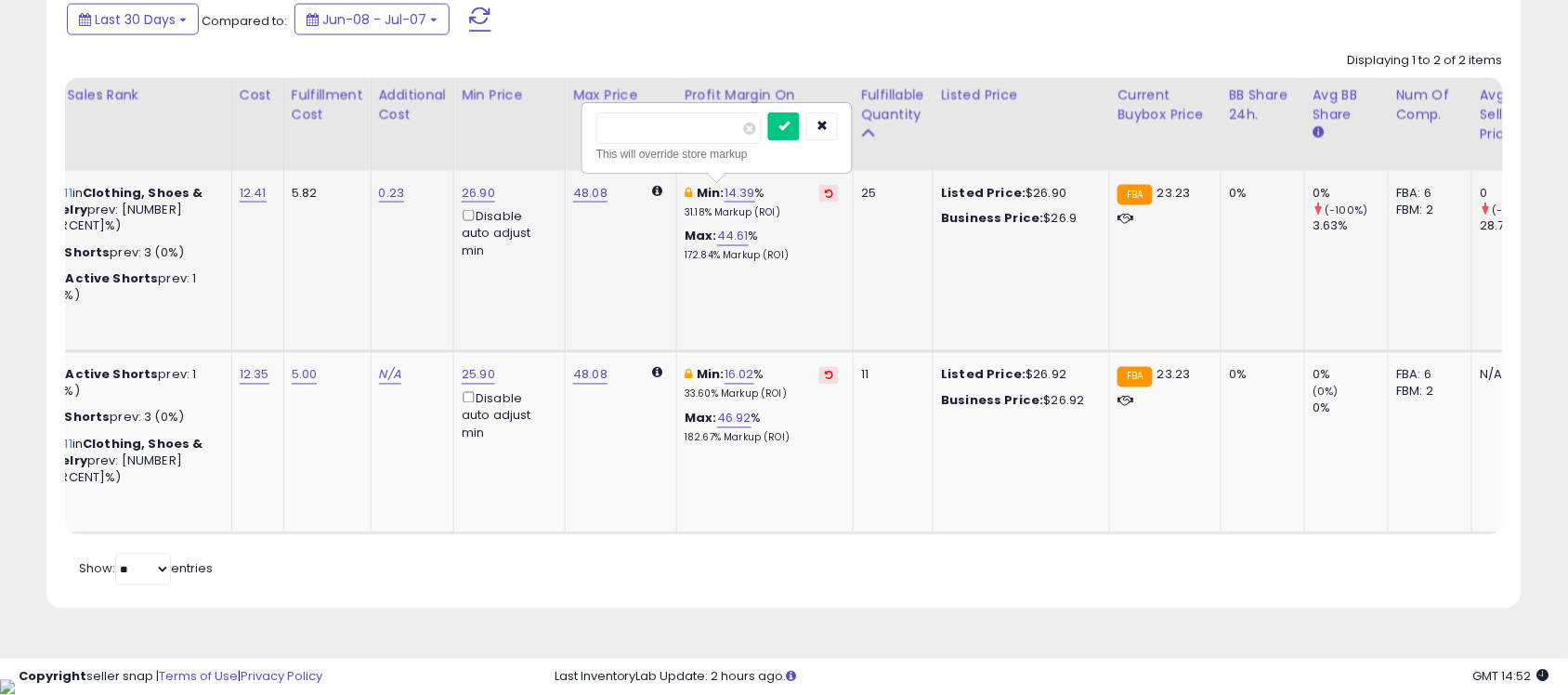 type on "*" 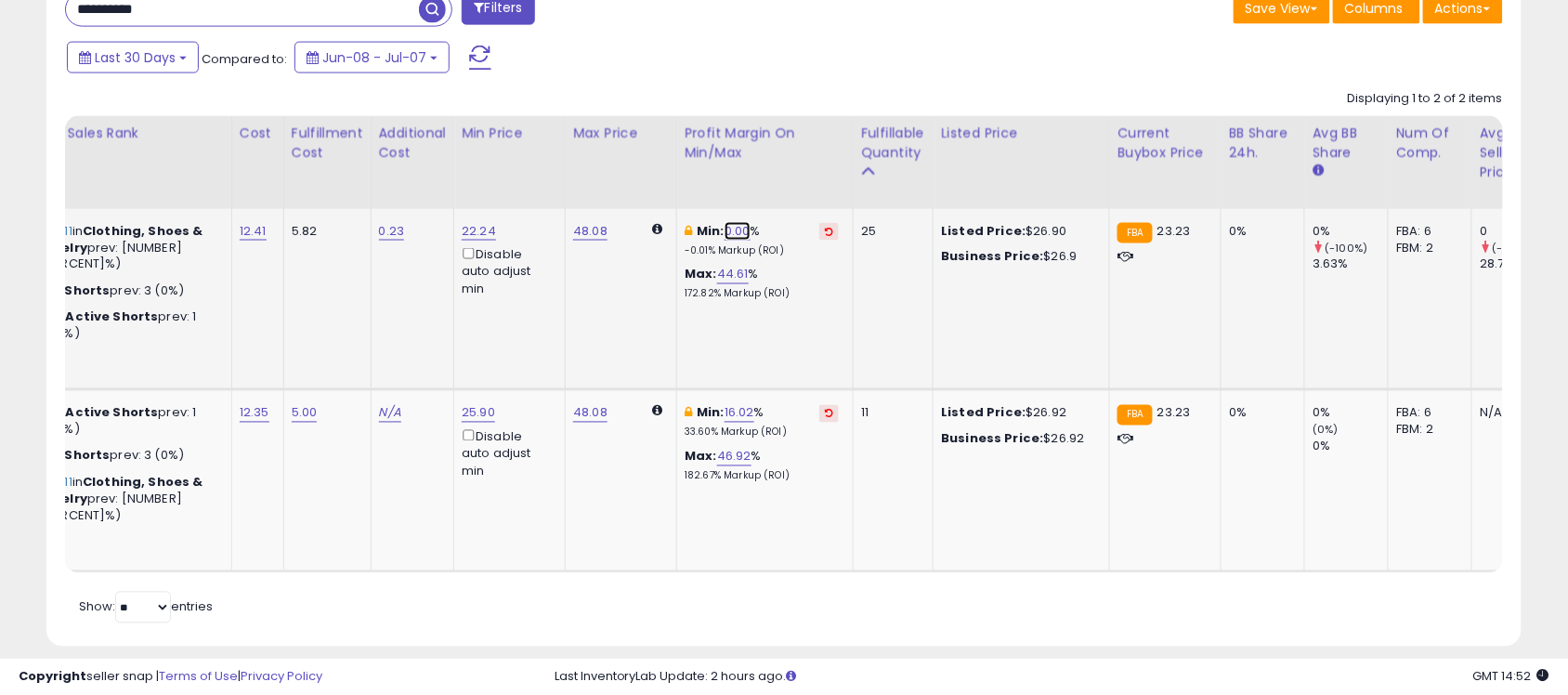 click on "0.00" at bounding box center [738, 231] 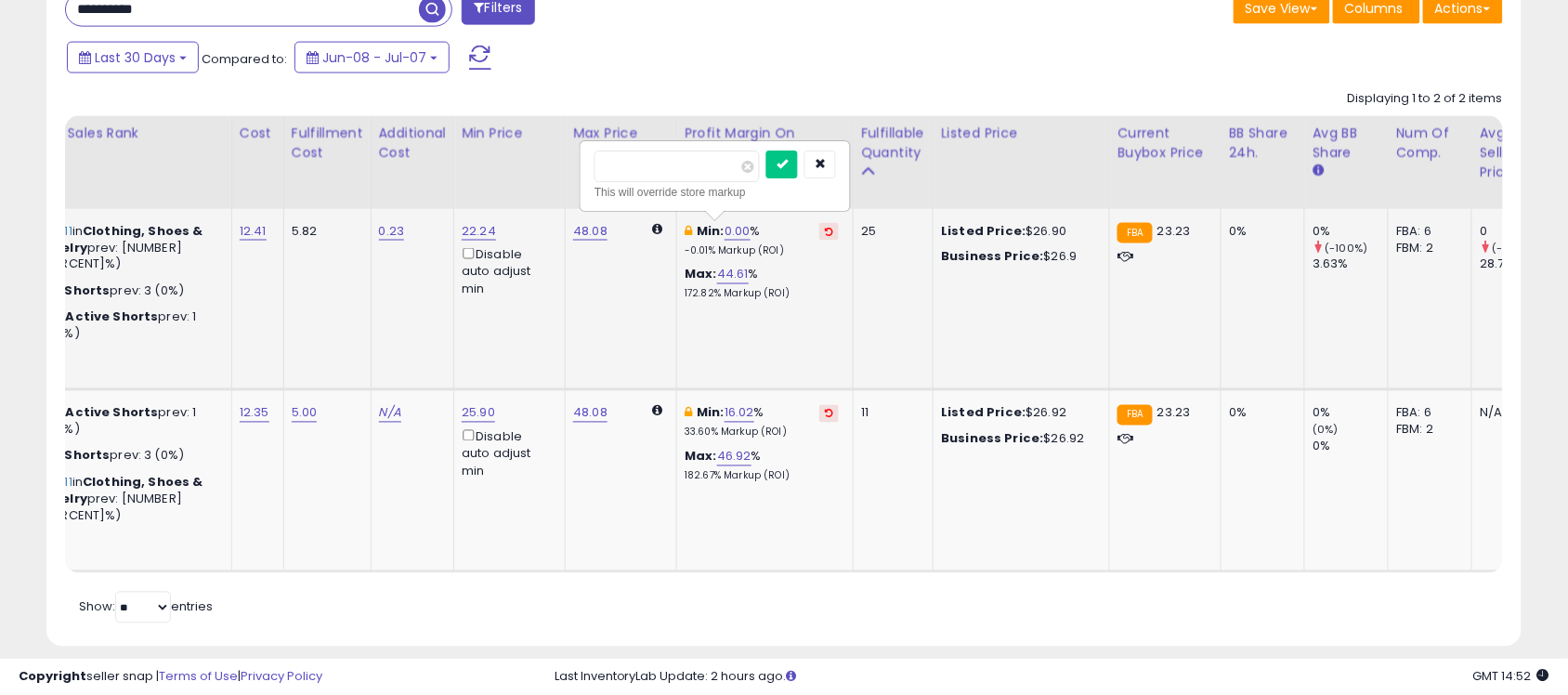 click on "****" at bounding box center [677, 166] 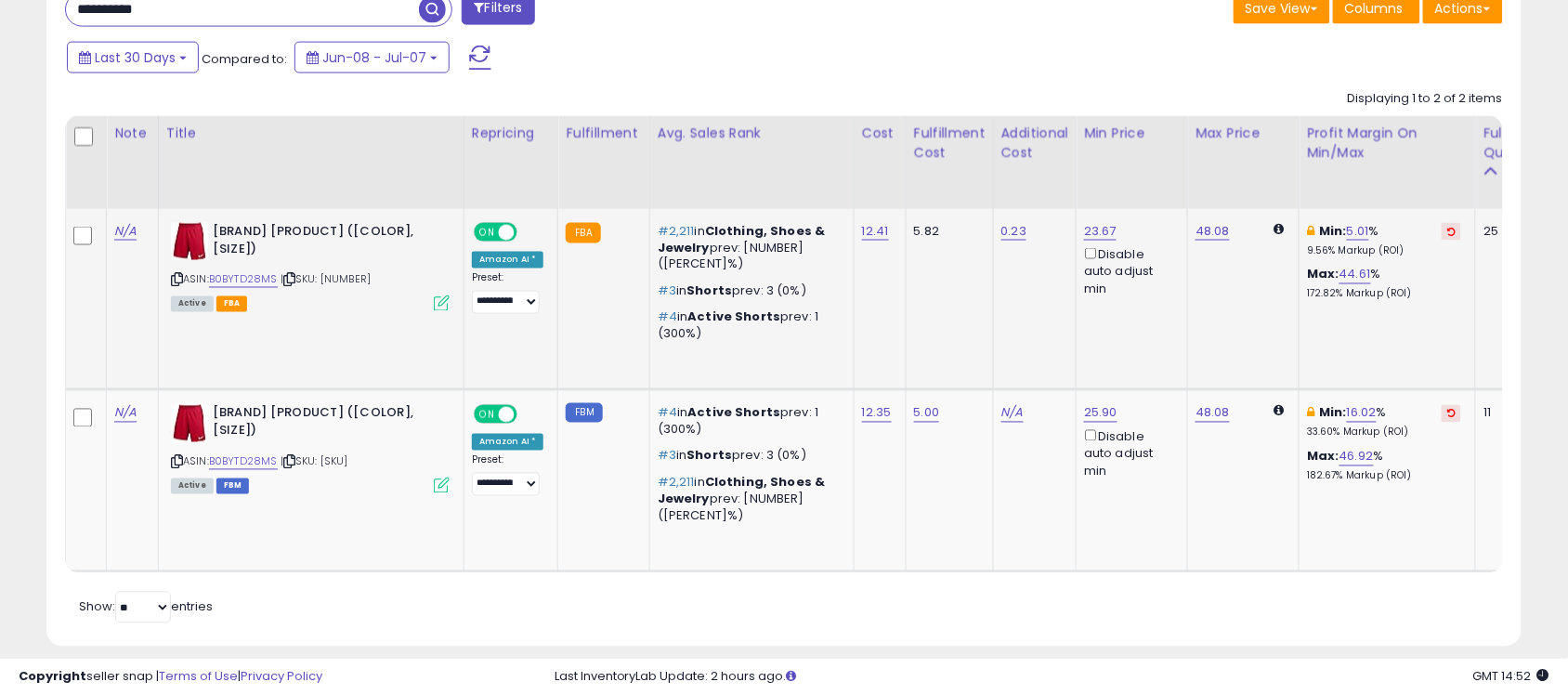 click on "Last 30 Days
Compared to:
Jun-08 - Jul-07" at bounding box center (601, 59) 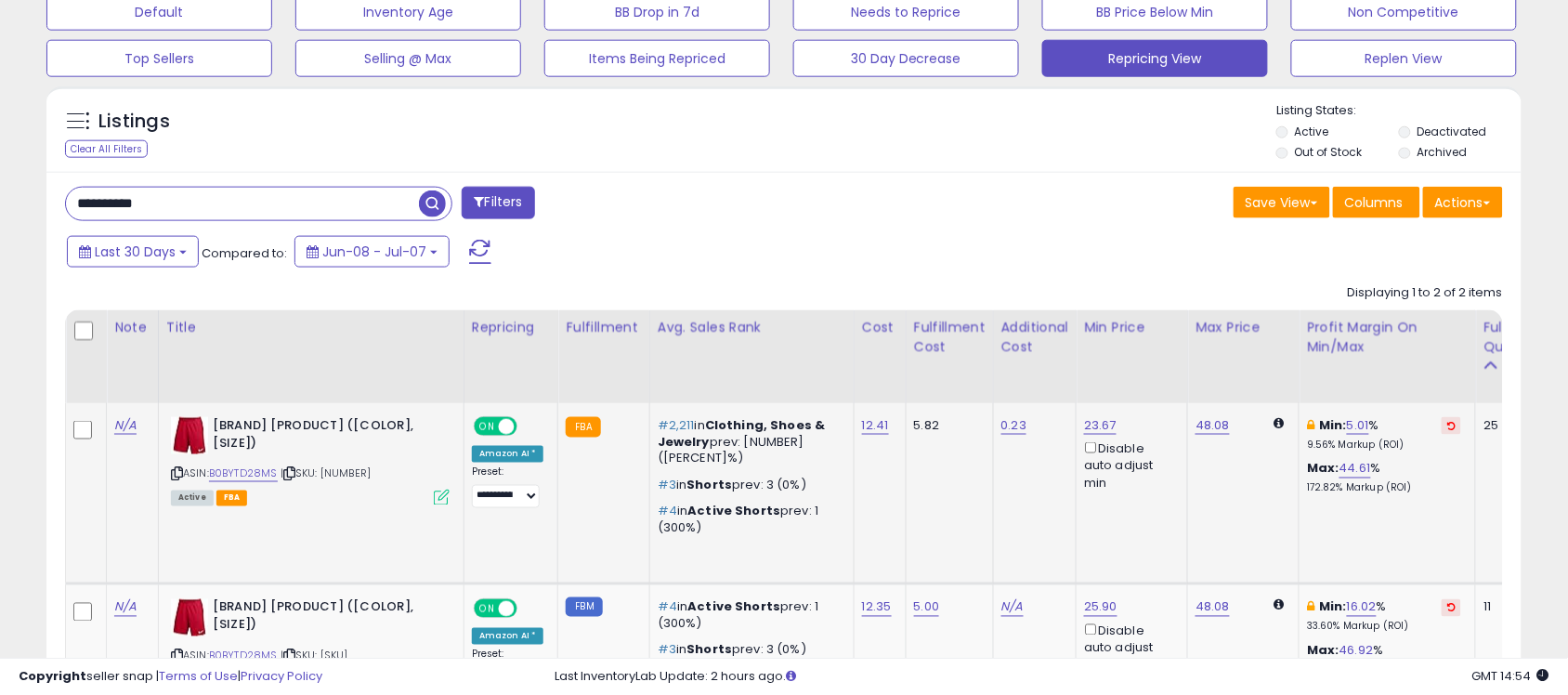 click on "**********" at bounding box center [242, 203] 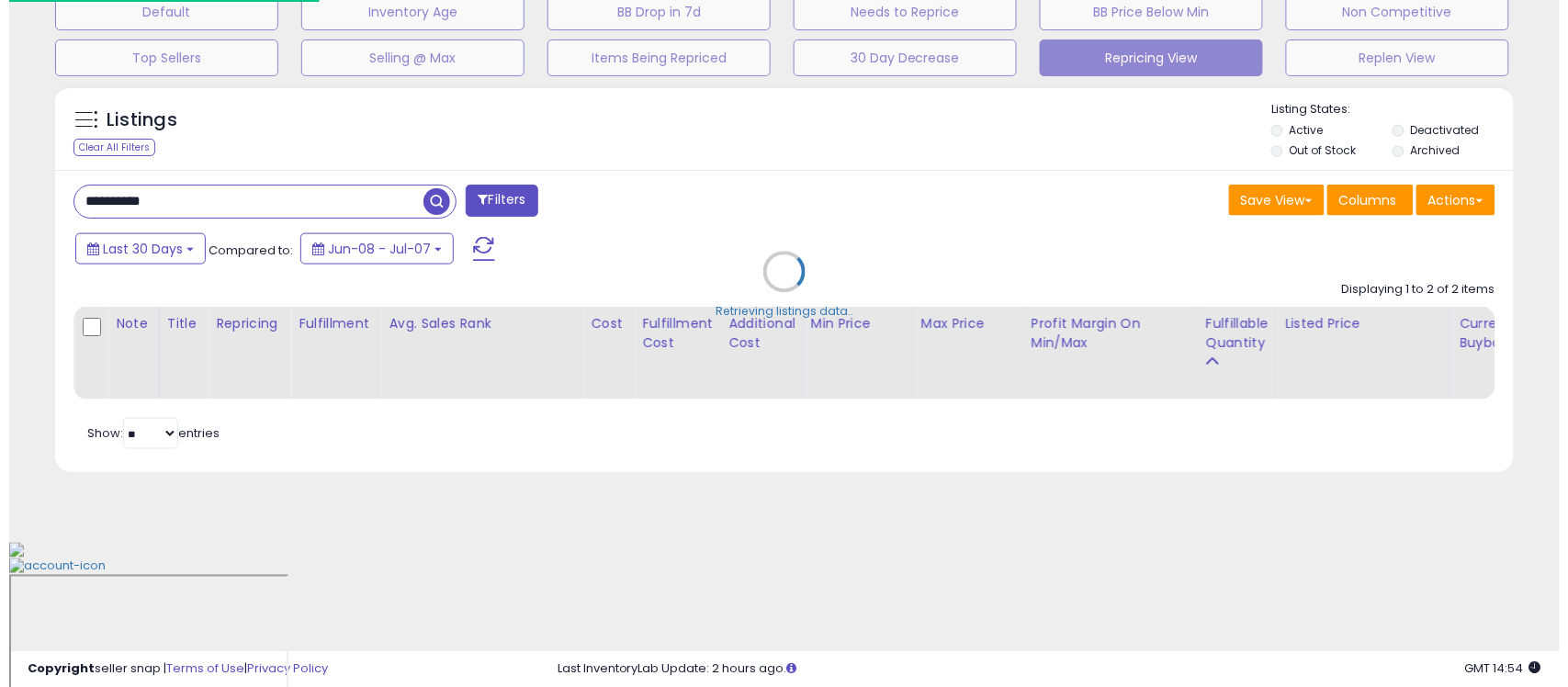 scroll, scrollTop: 456, scrollLeft: 0, axis: vertical 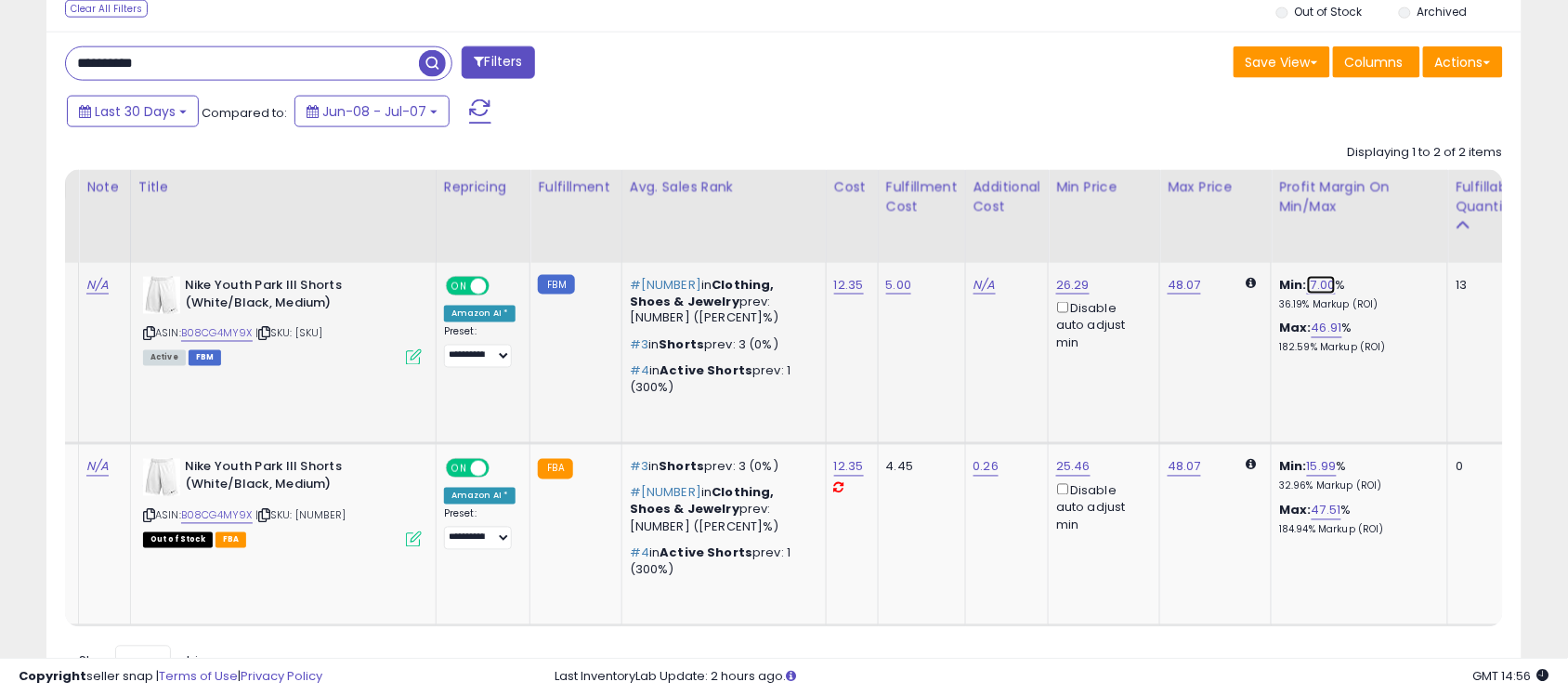 click on "17.00" at bounding box center (1321, 285) 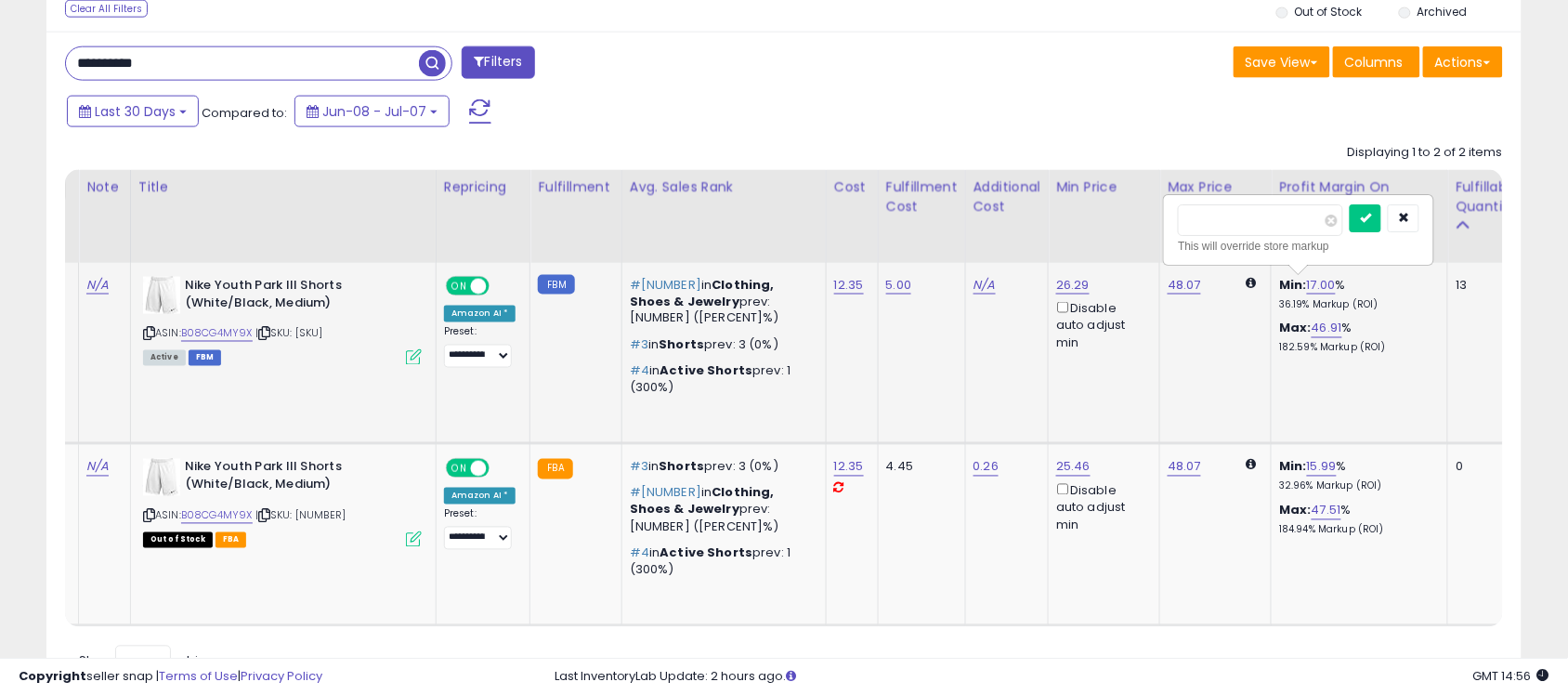 scroll, scrollTop: 0, scrollLeft: 34, axis: horizontal 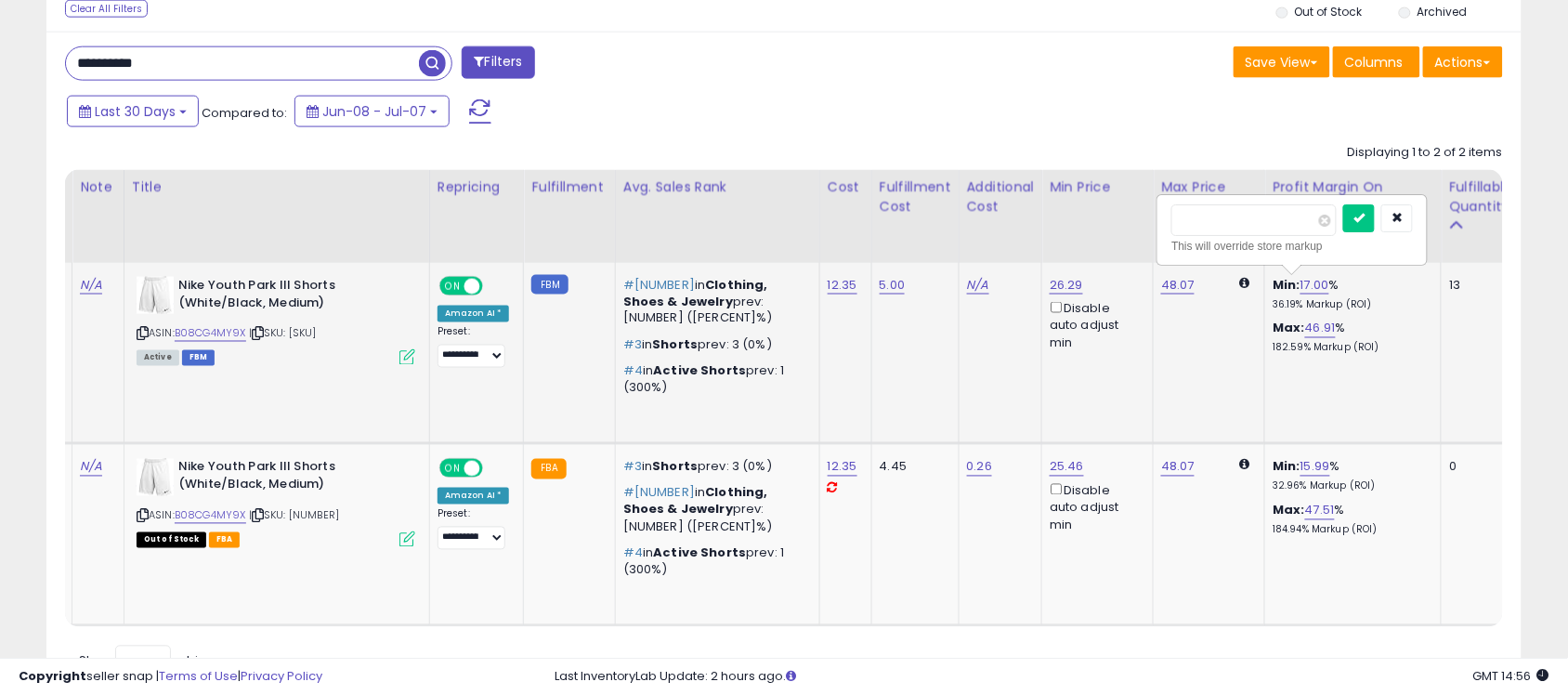 click on "*****" at bounding box center (1254, 220) 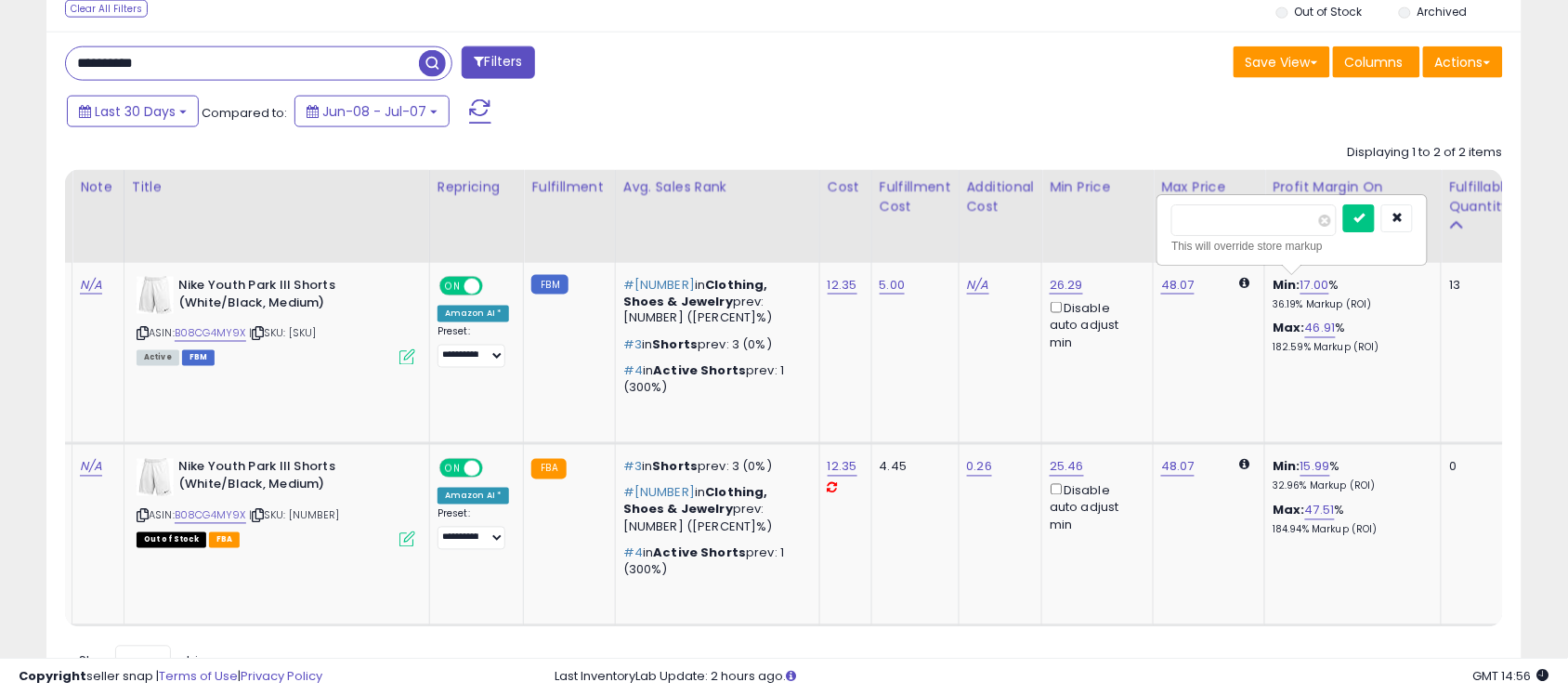 scroll, scrollTop: 0, scrollLeft: 295, axis: horizontal 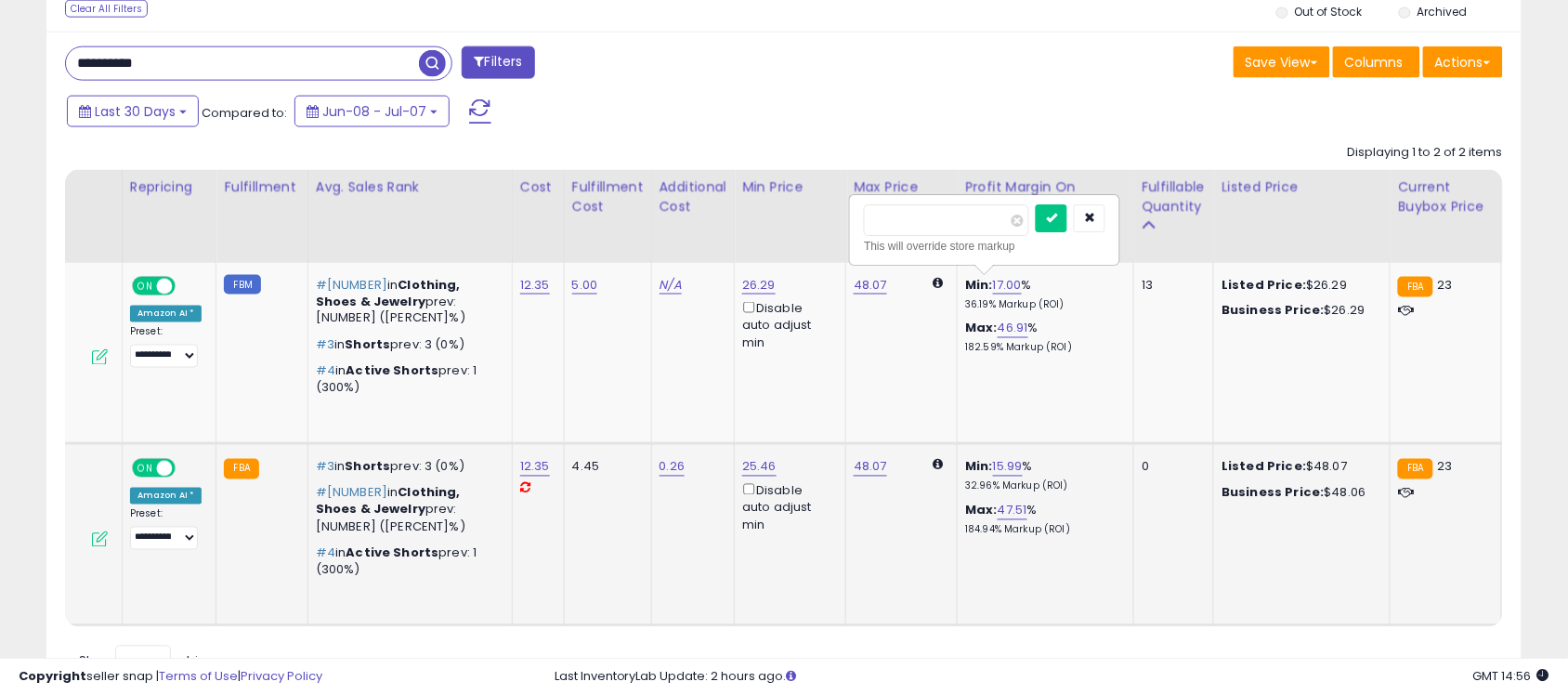 type on "**" 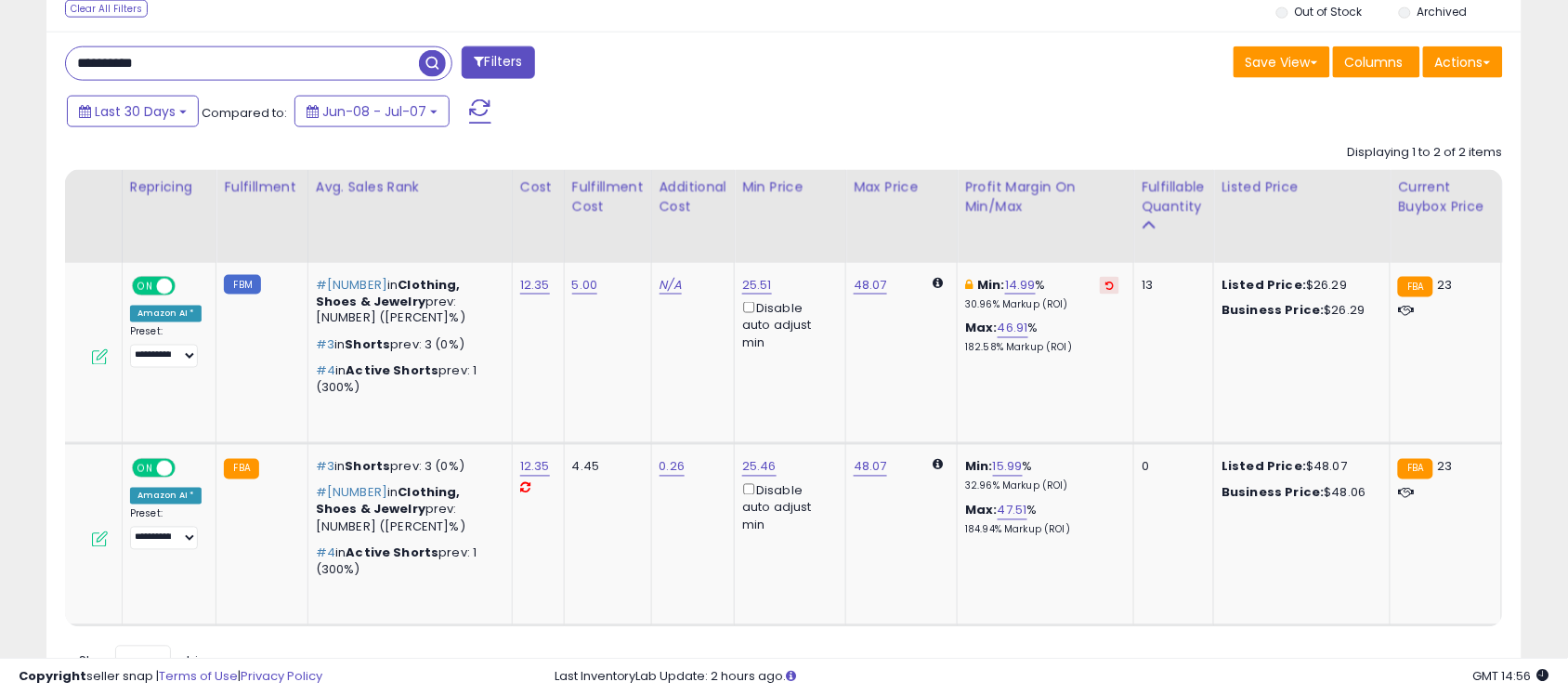 scroll, scrollTop: 0, scrollLeft: 600, axis: horizontal 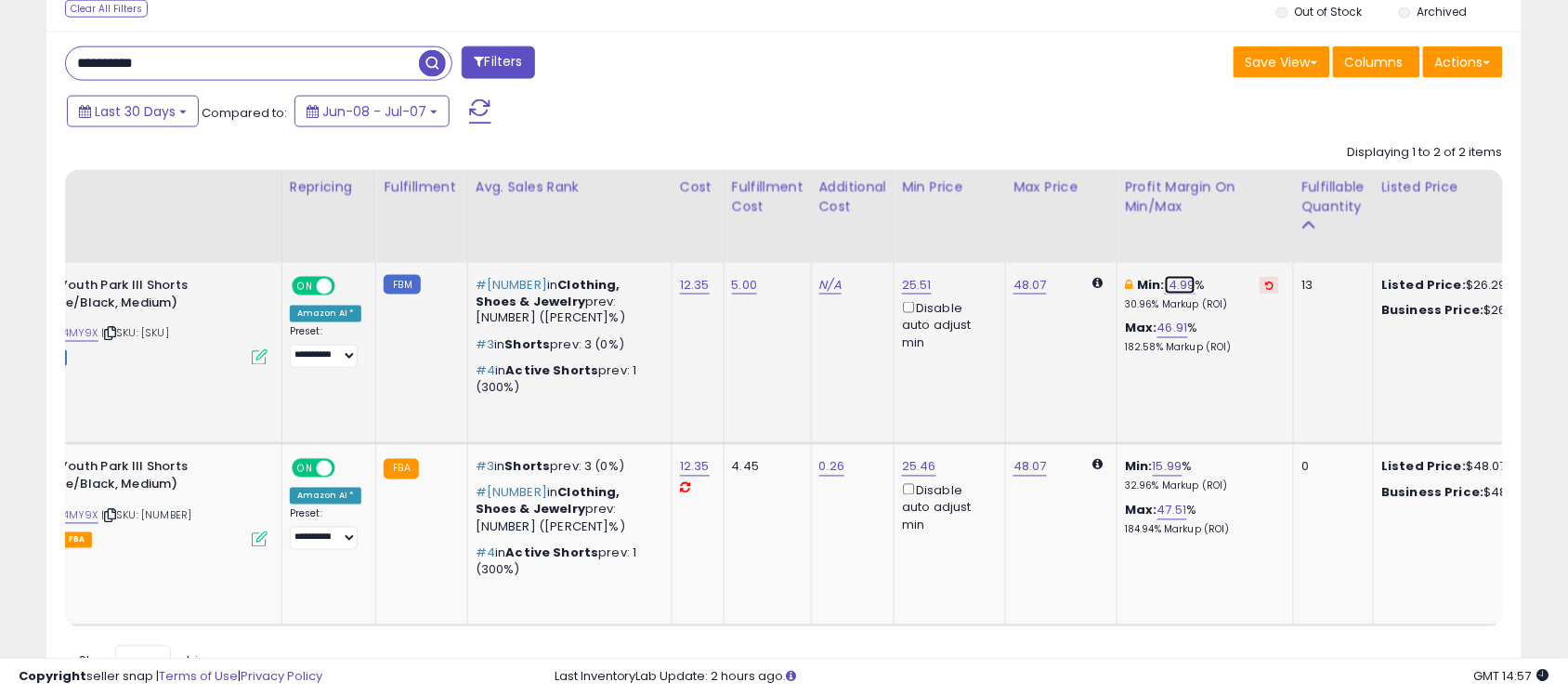 click on "14.99" at bounding box center (1180, 285) 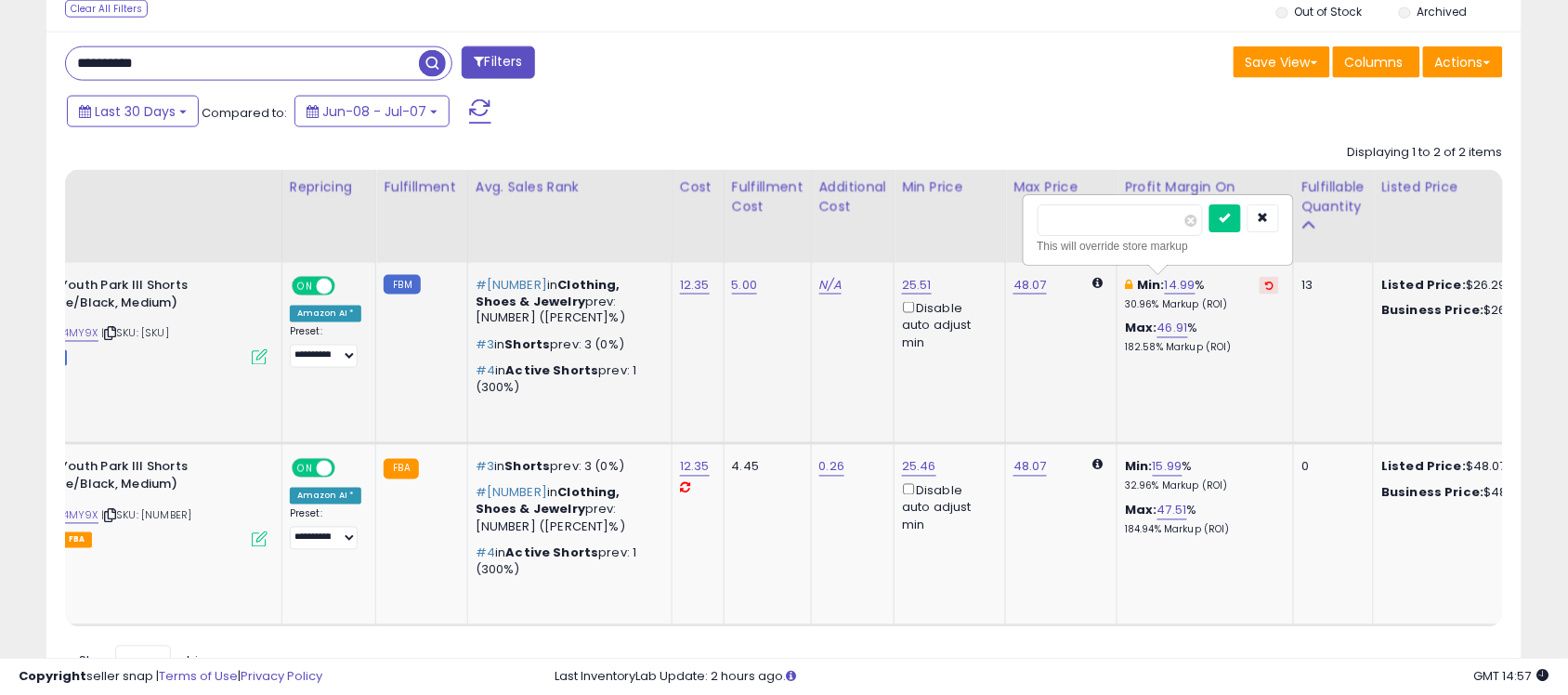 type on "*" 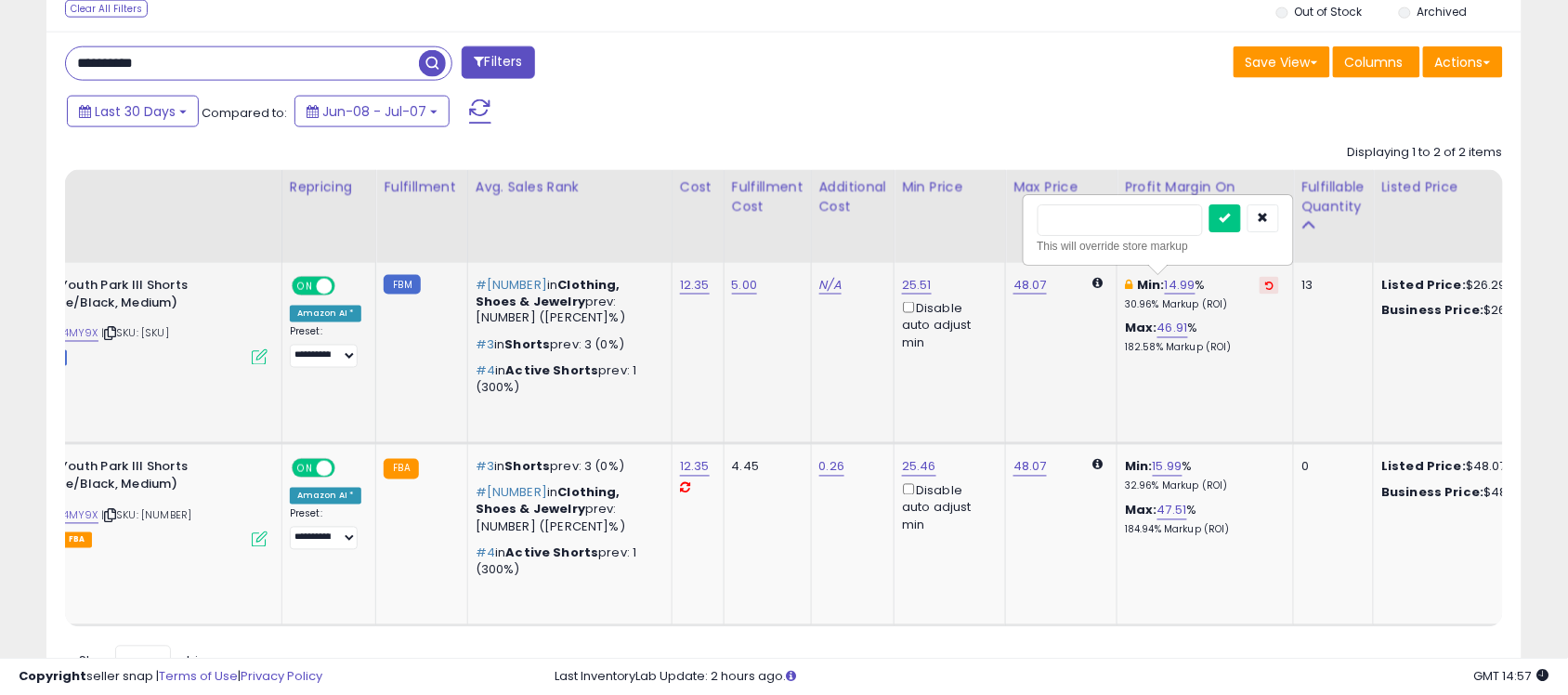 type on "**" 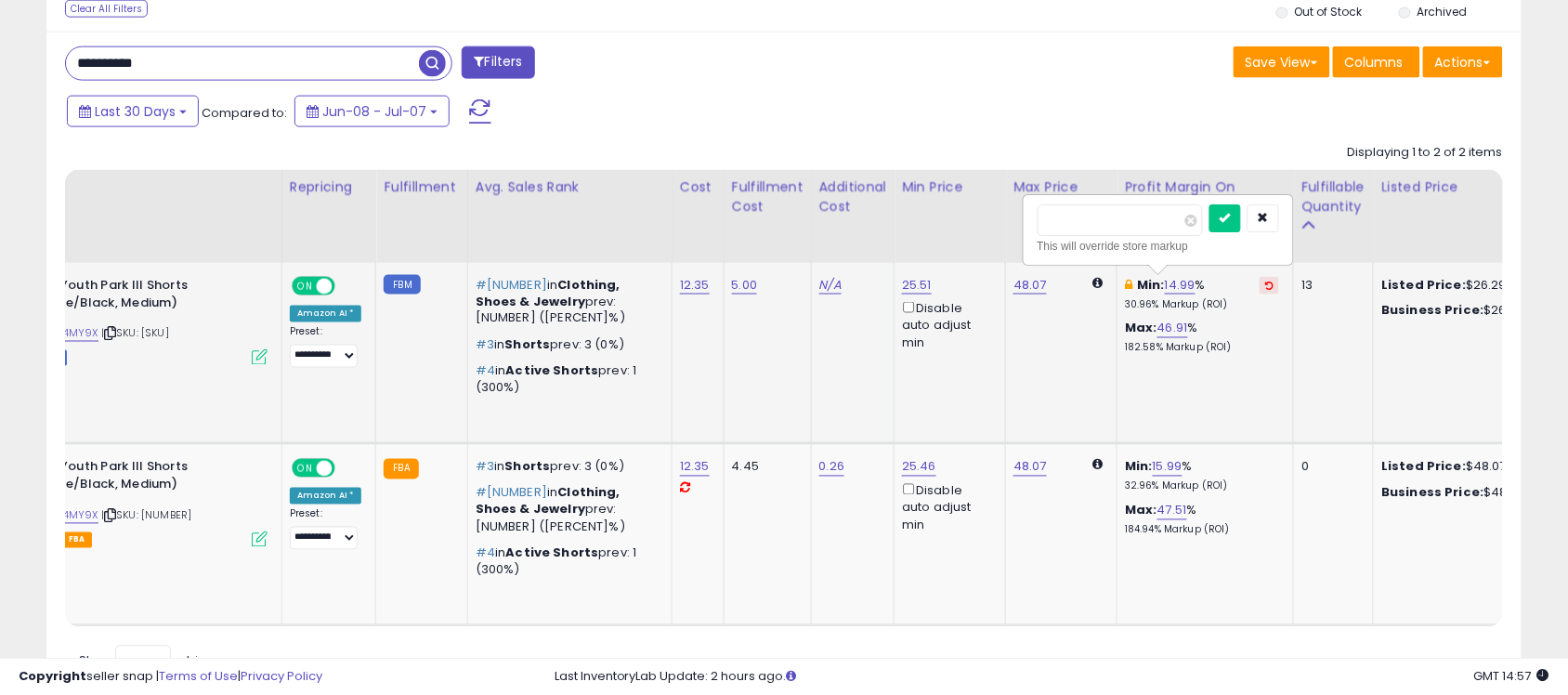 click at bounding box center (1225, 218) 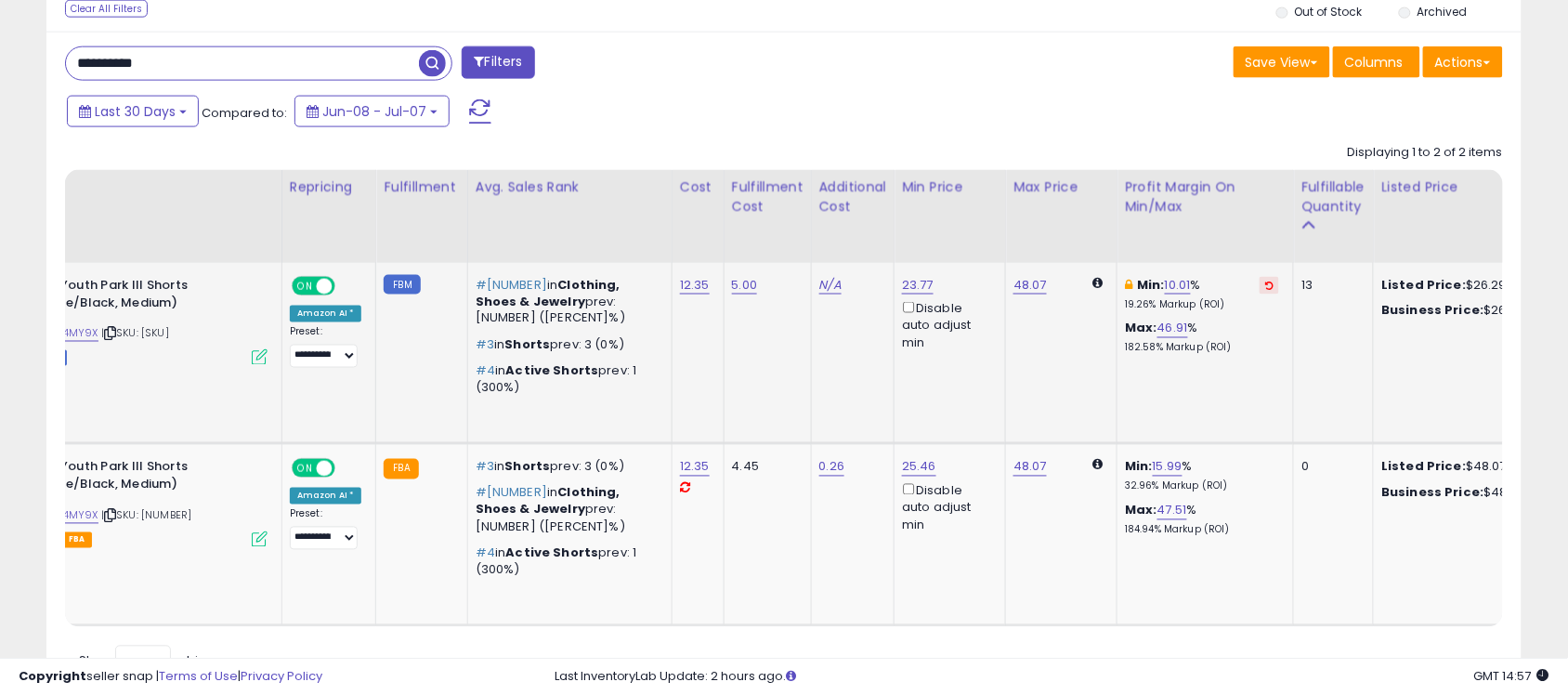 scroll, scrollTop: 0, scrollLeft: 299, axis: horizontal 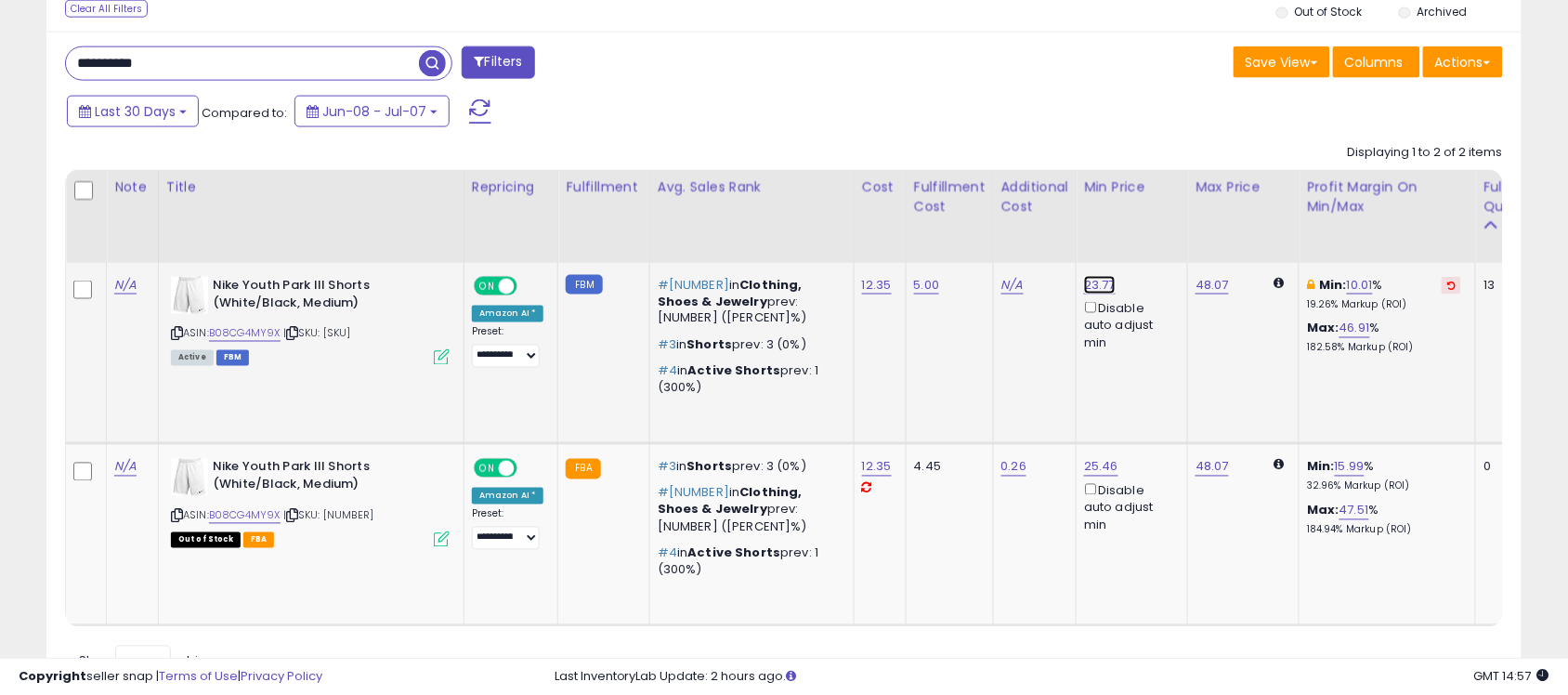 click on "23.77" at bounding box center (1100, 285) 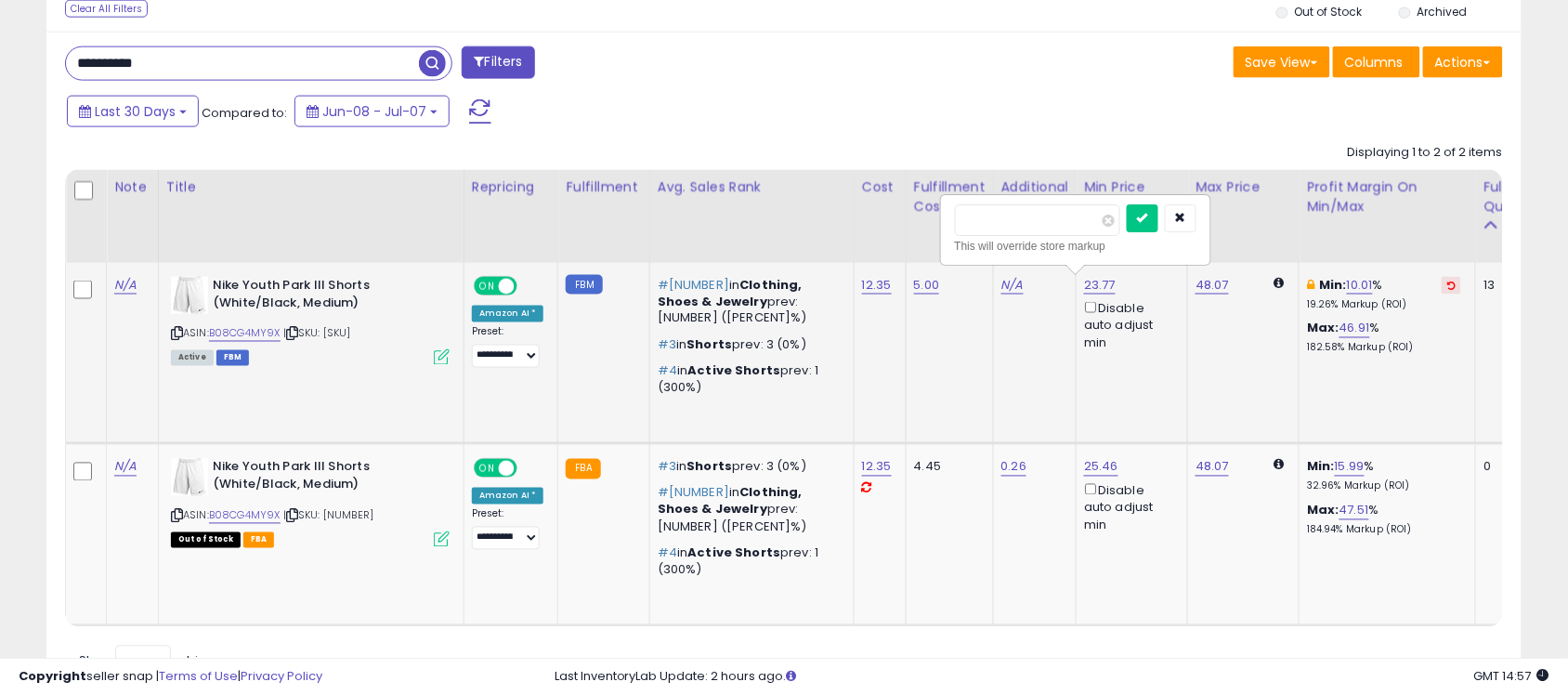 click on "*****" at bounding box center (1038, 220) 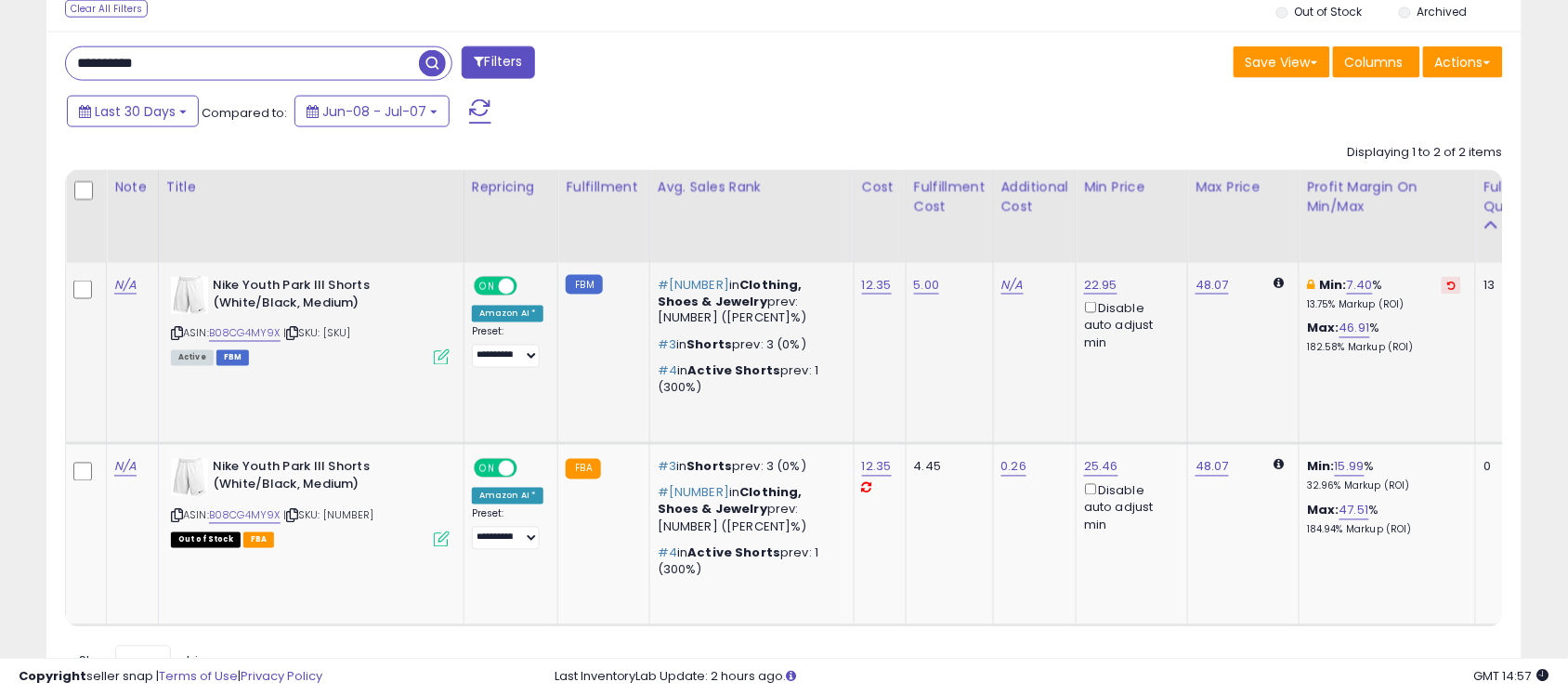 click on "Save View
Save As New View
Update Current View
Columns
Actions
Import  Export Visible Columns" at bounding box center [1150, 64] 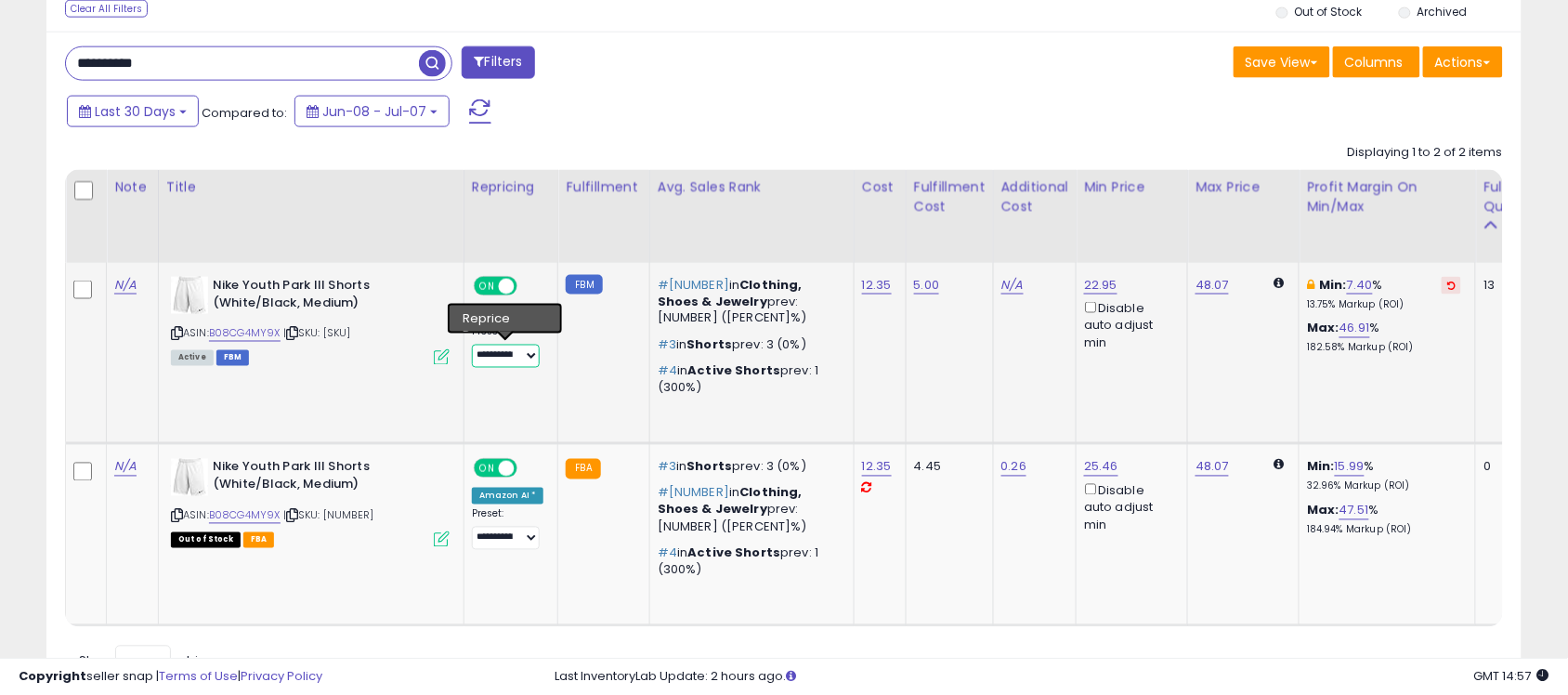 click on "**********" at bounding box center [505, 356] 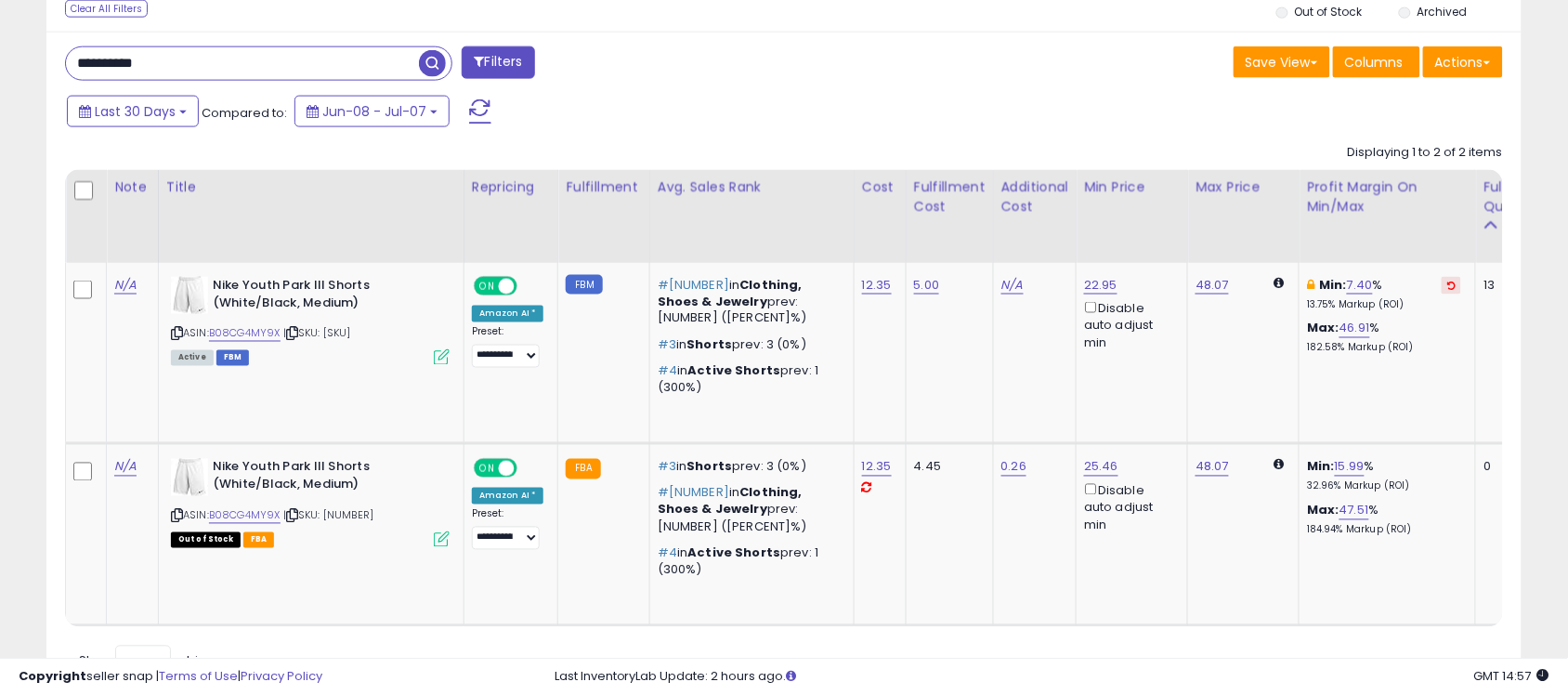 click on "Last 30 Days
Compared to:
Jun-08 - Jul-07" at bounding box center (601, 113) 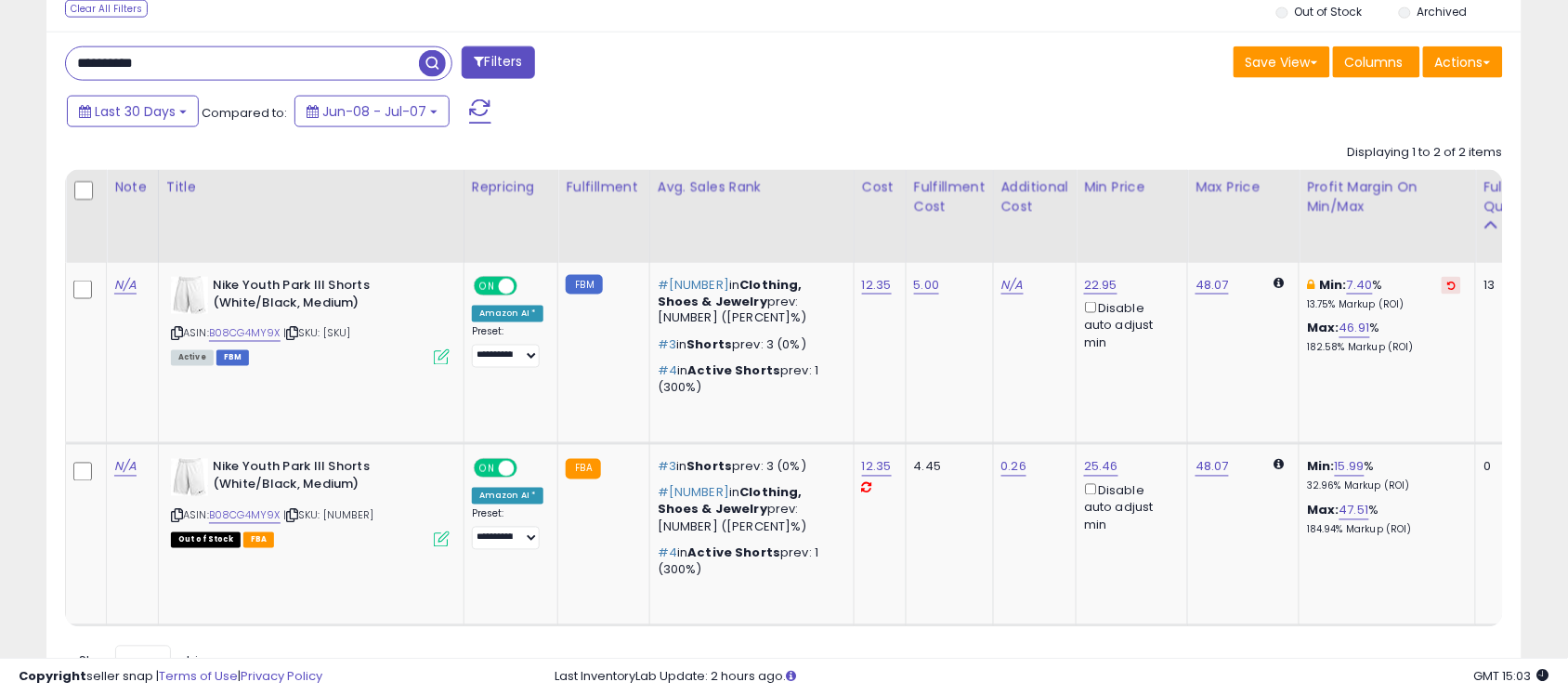 click on "**********" at bounding box center [242, 63] 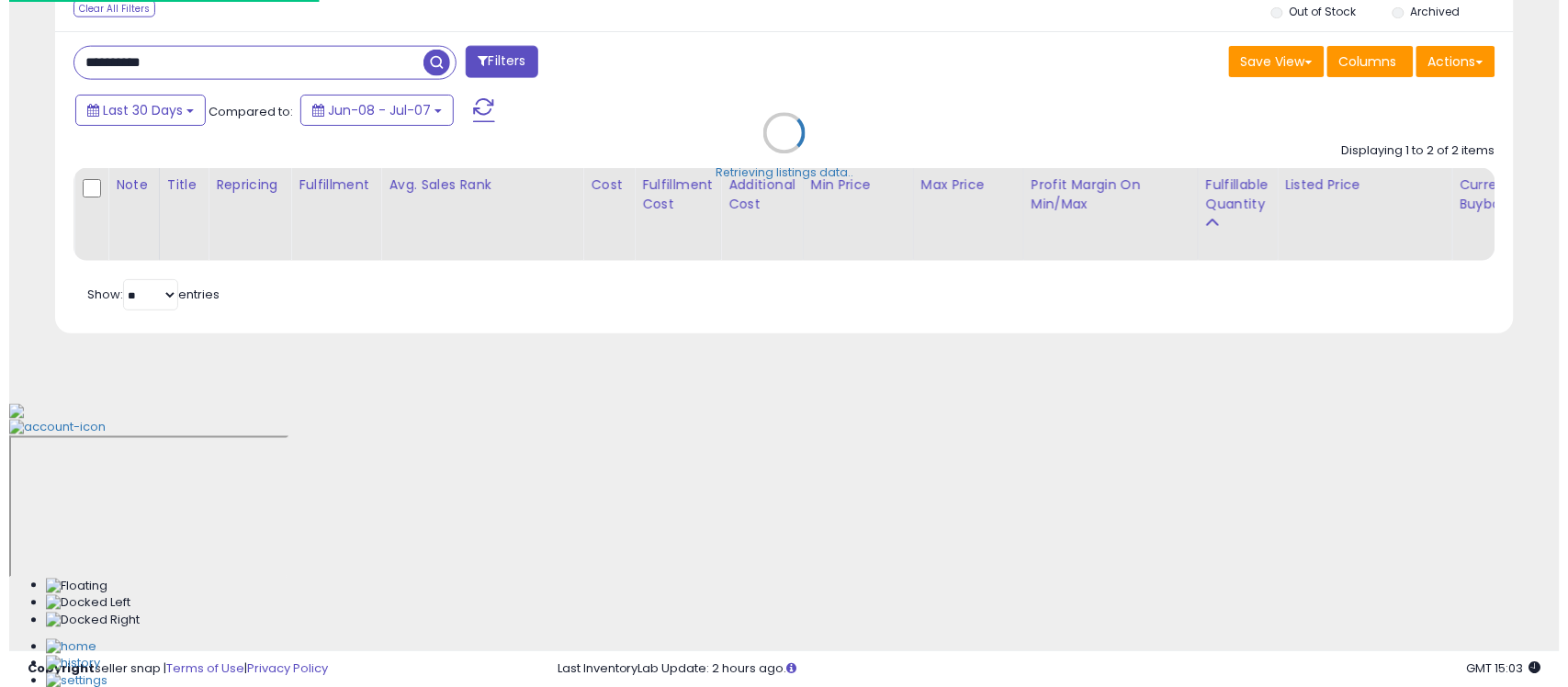 scroll, scrollTop: 456, scrollLeft: 0, axis: vertical 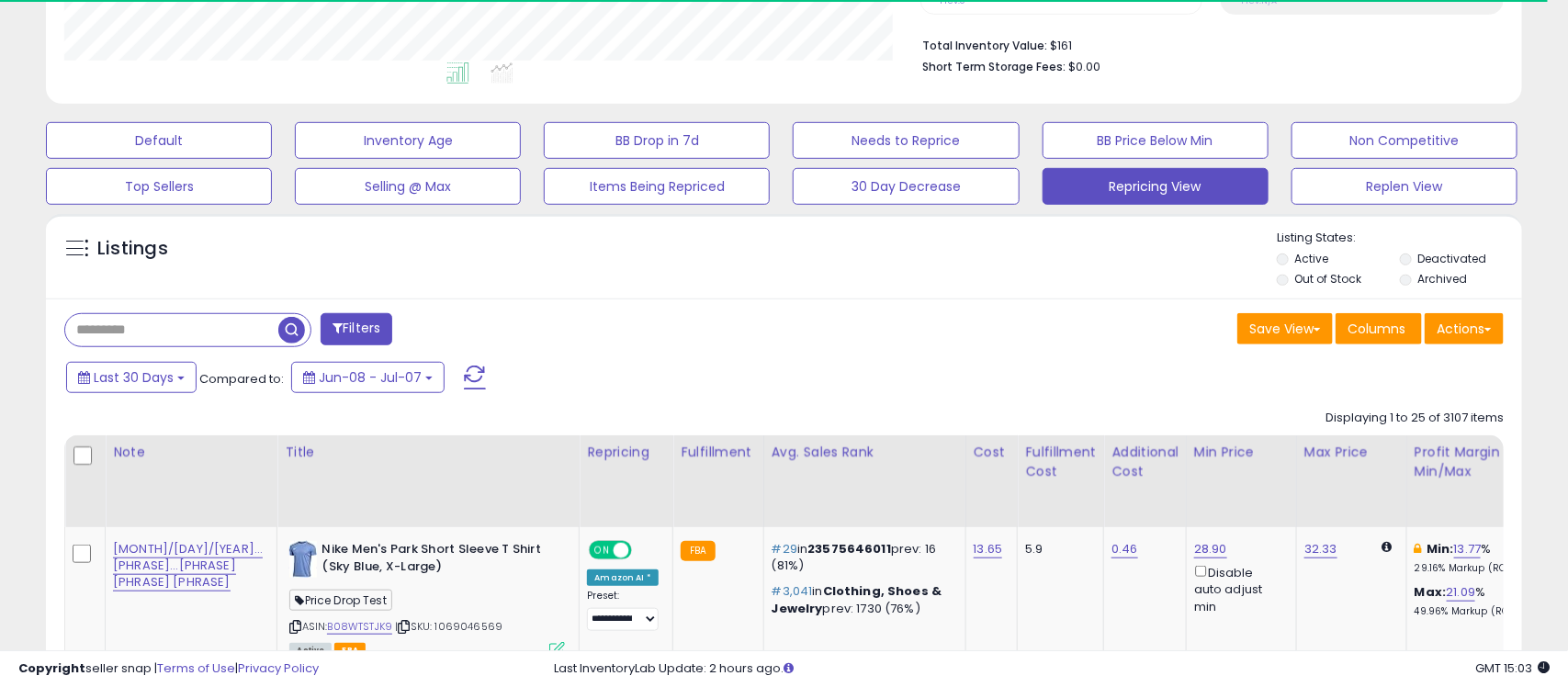 click at bounding box center (172, 330) 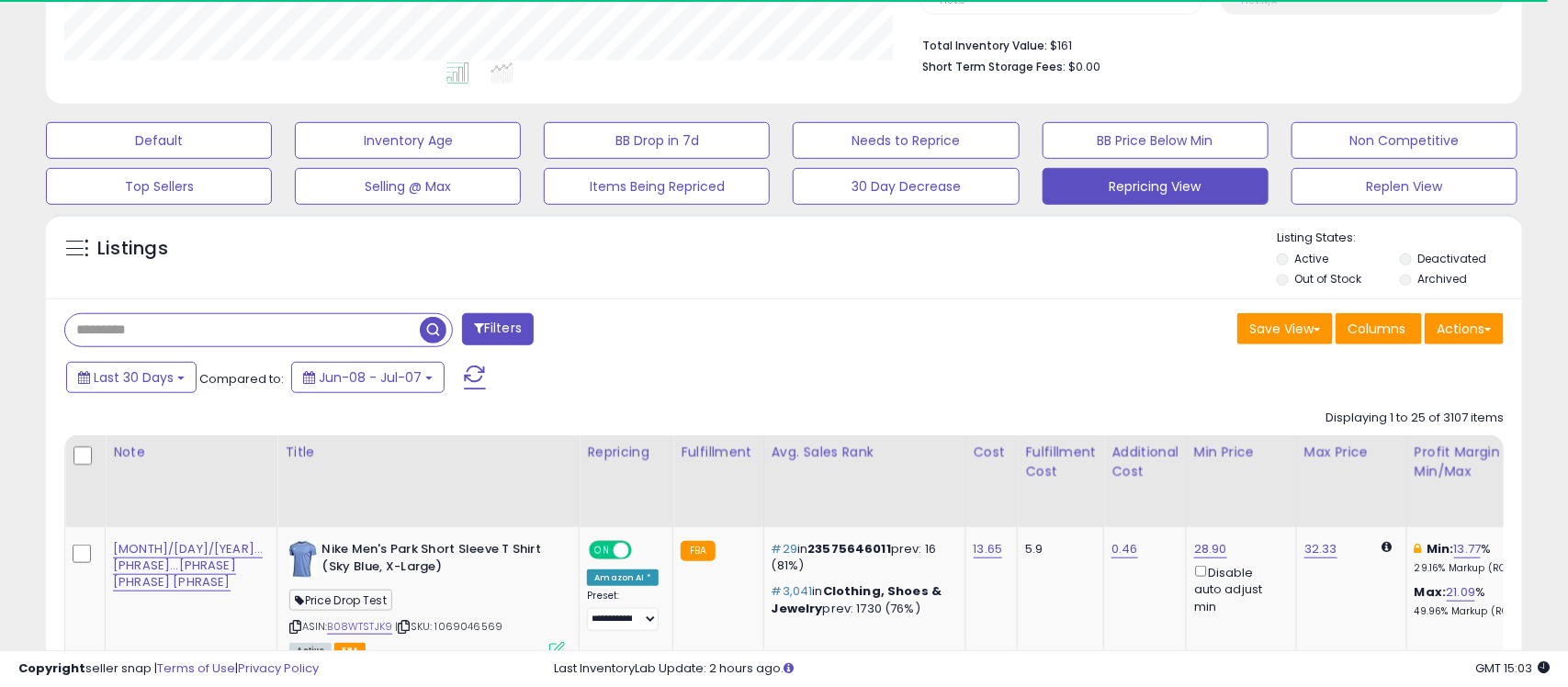paste on "**********" 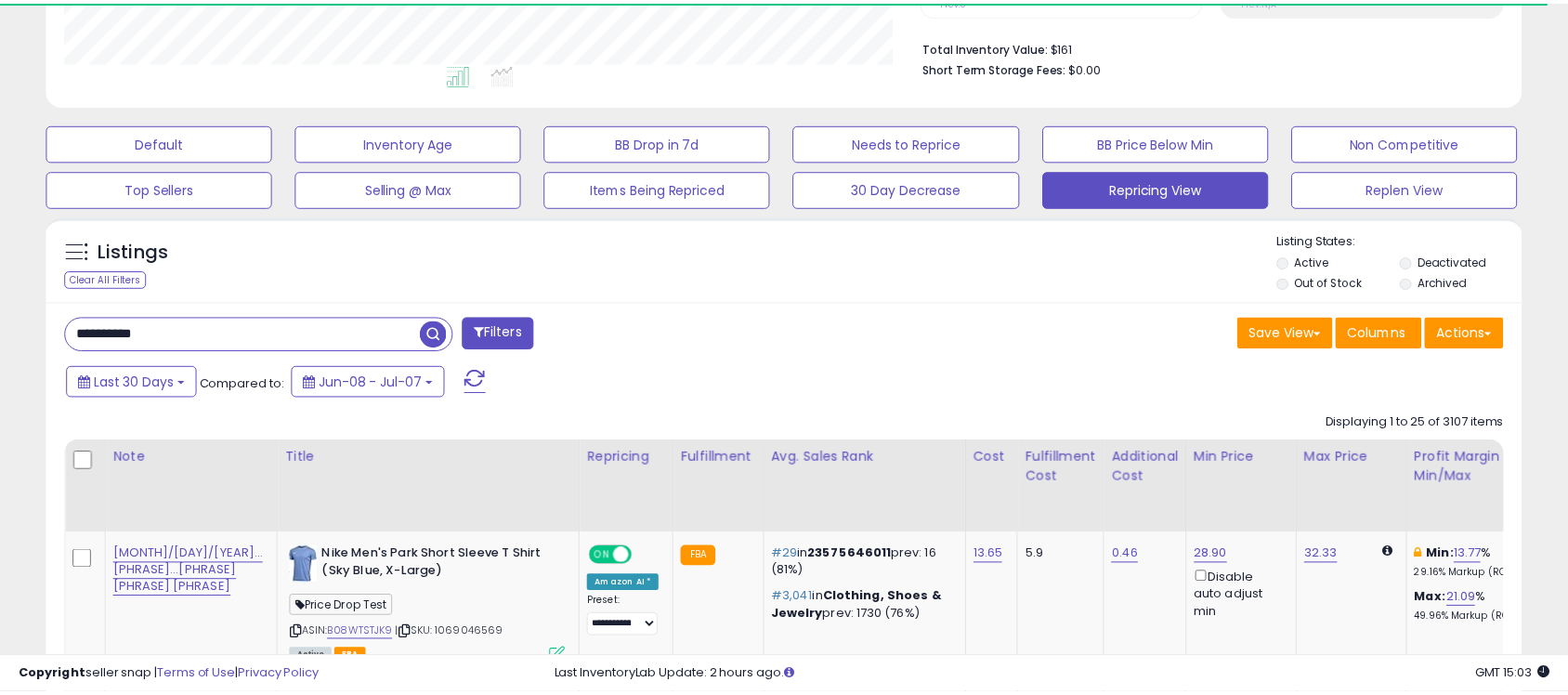 scroll, scrollTop: 694, scrollLeft: 0, axis: vertical 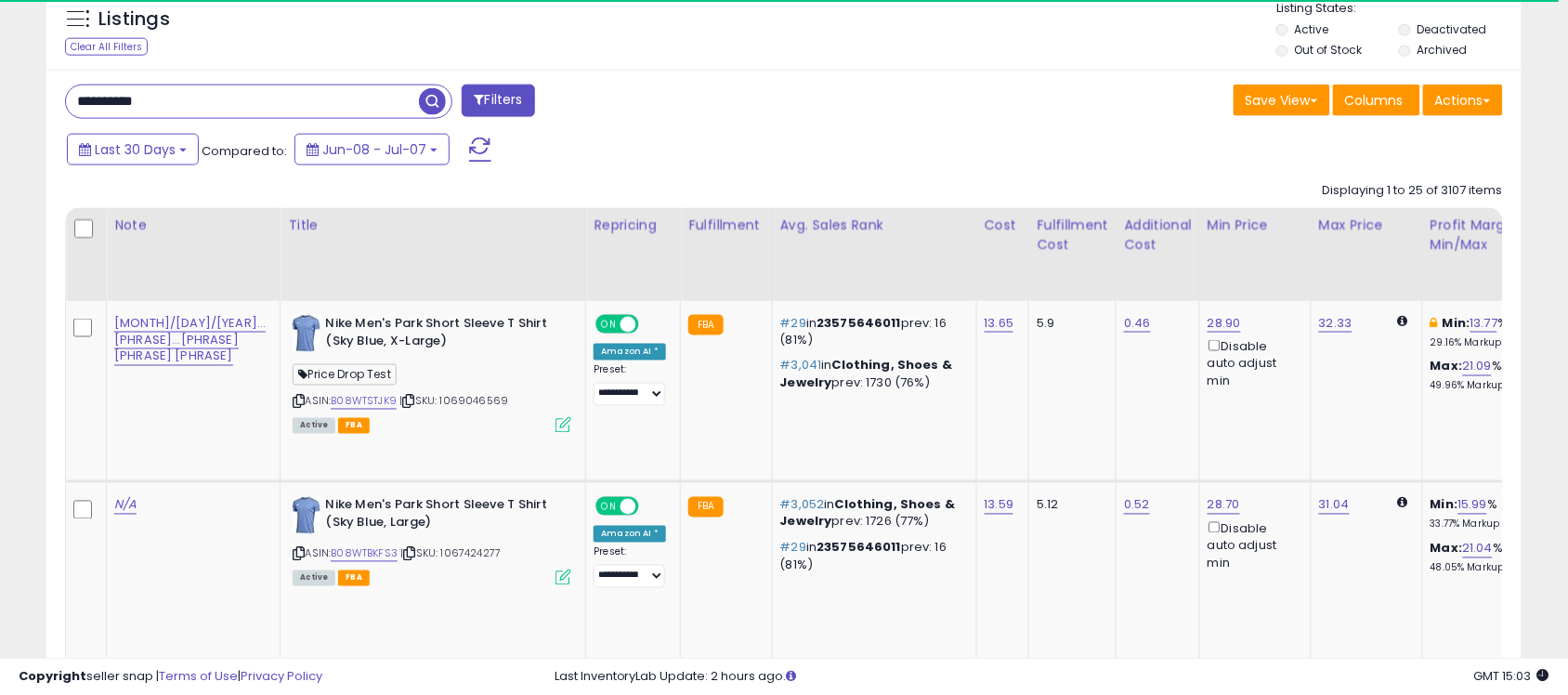 type on "**********" 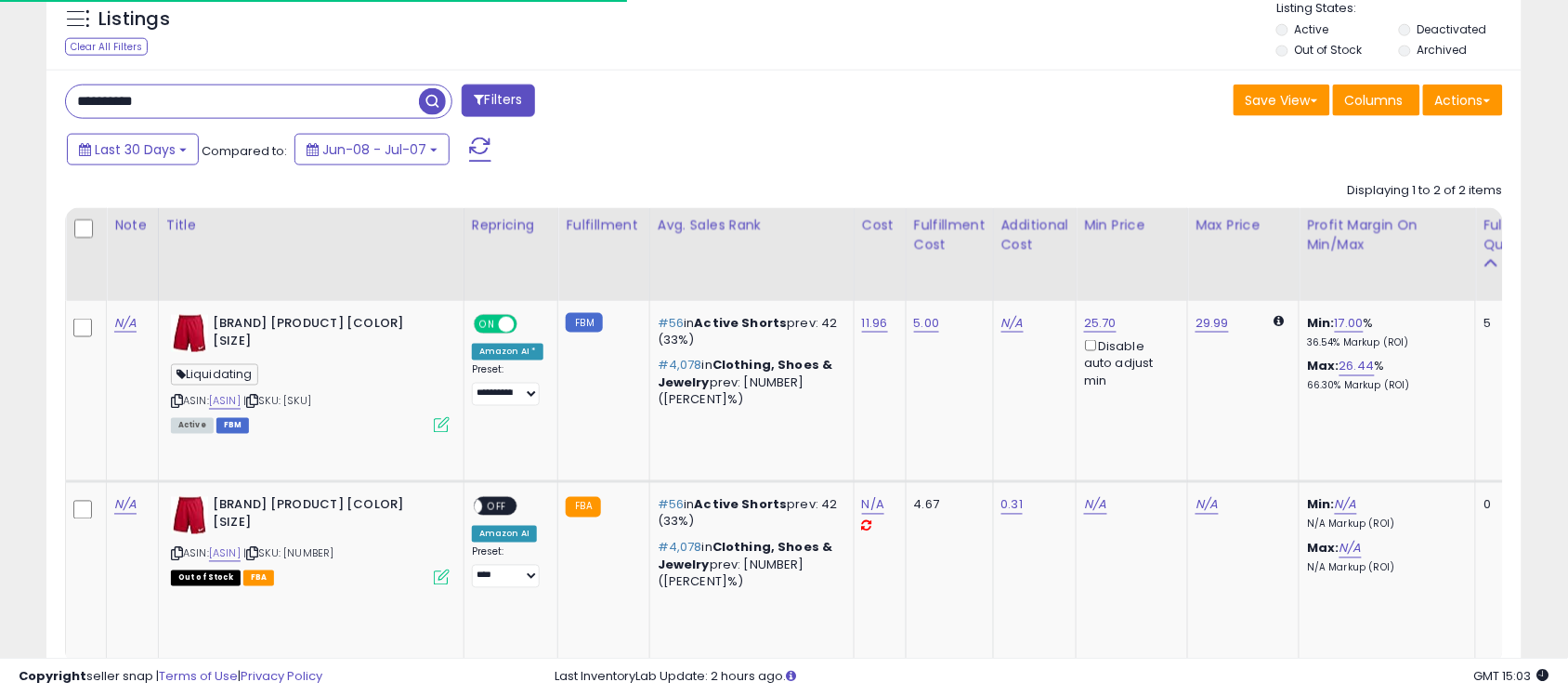 scroll, scrollTop: 481, scrollLeft: 0, axis: vertical 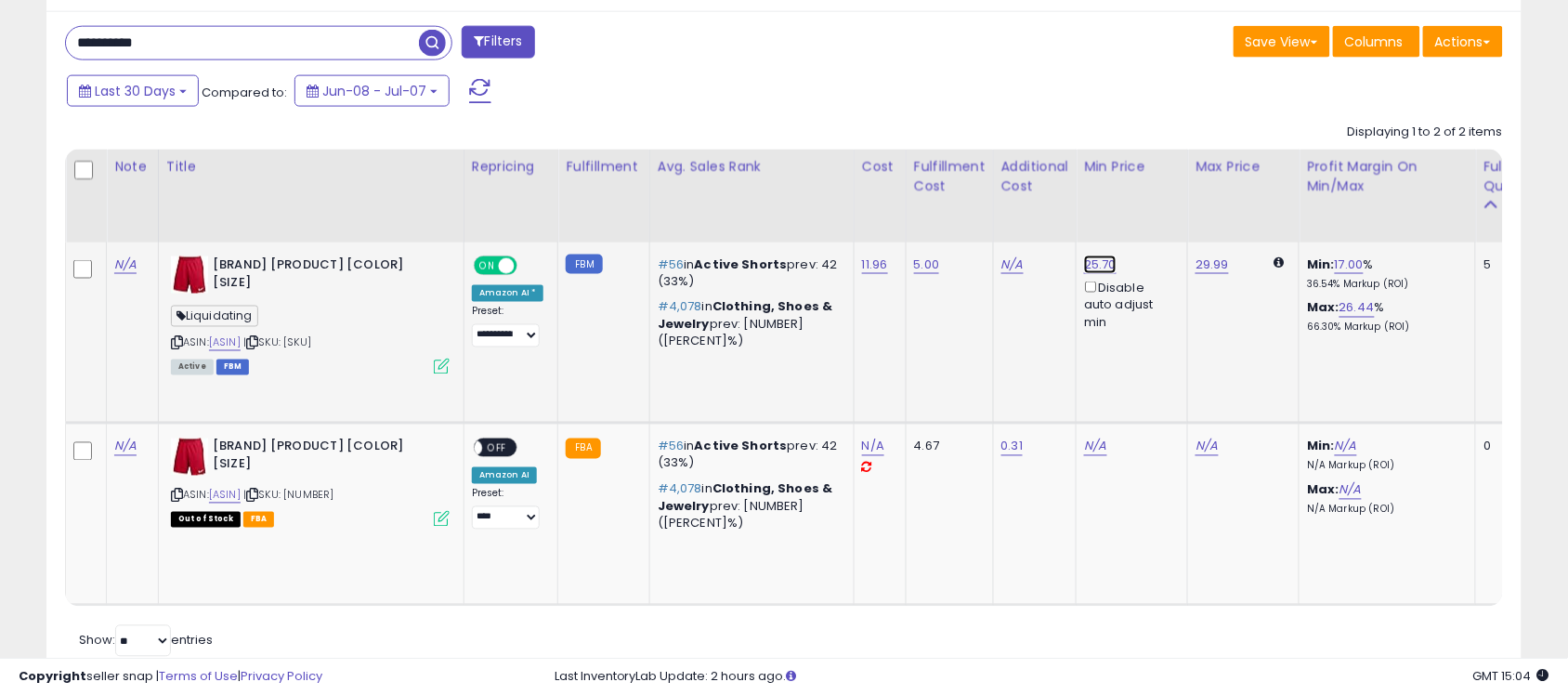 click on "25.70" at bounding box center (1100, 265) 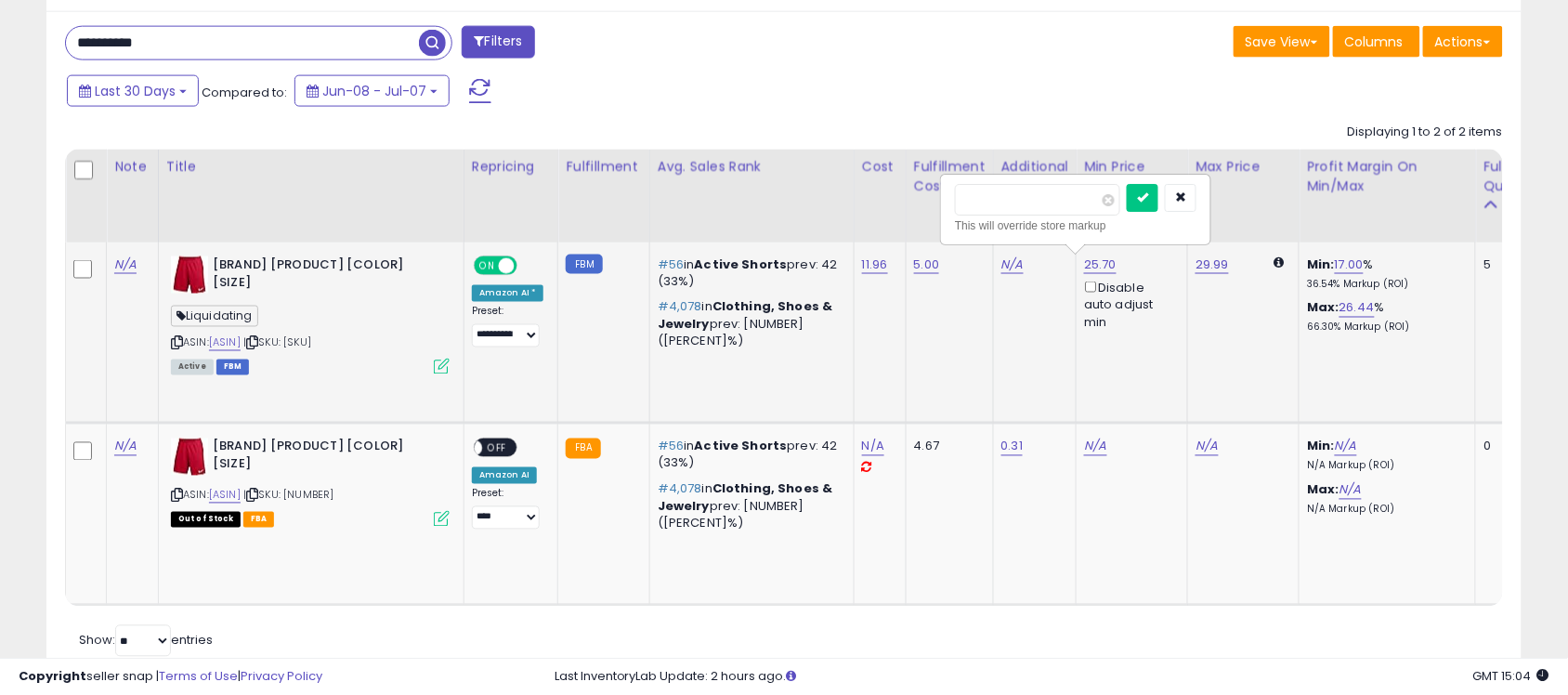 click on "*****" at bounding box center [1038, 200] 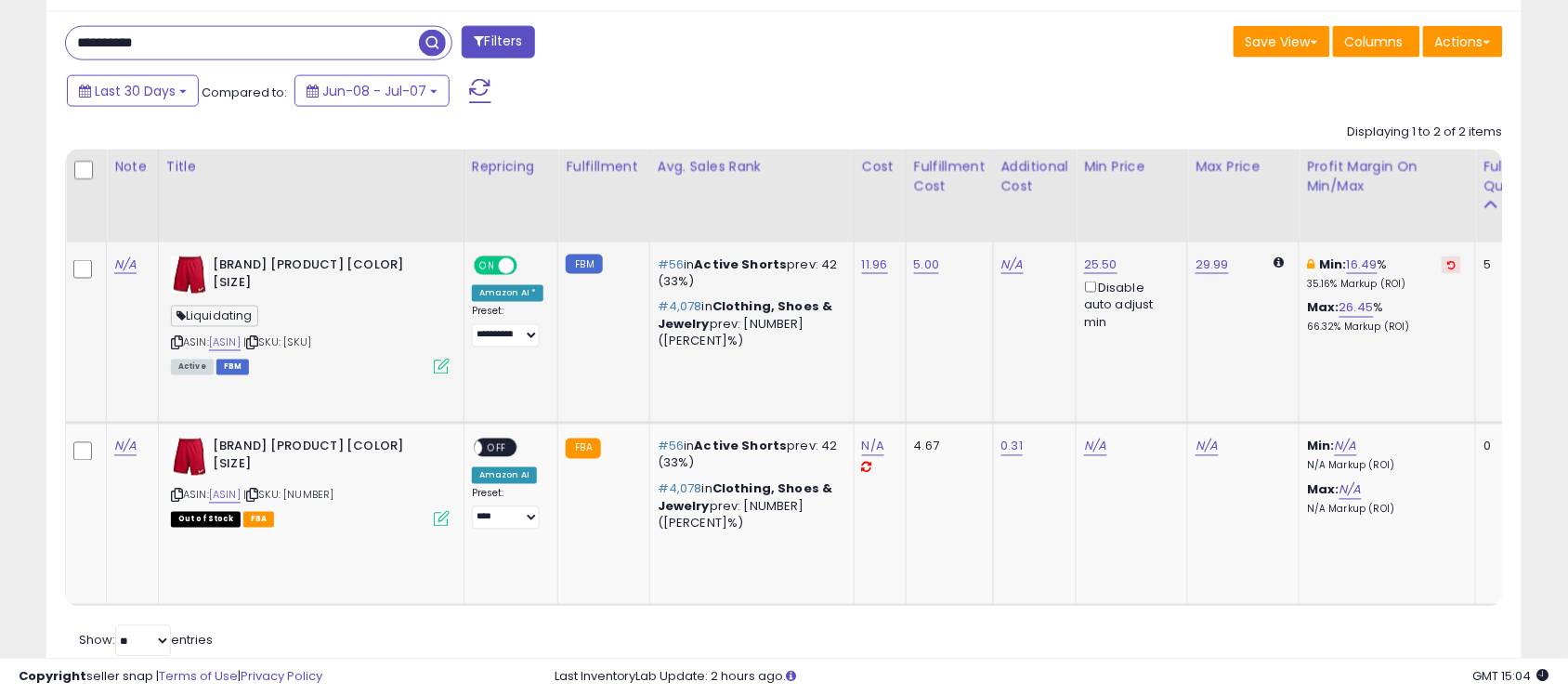 scroll, scrollTop: 0, scrollLeft: 381, axis: horizontal 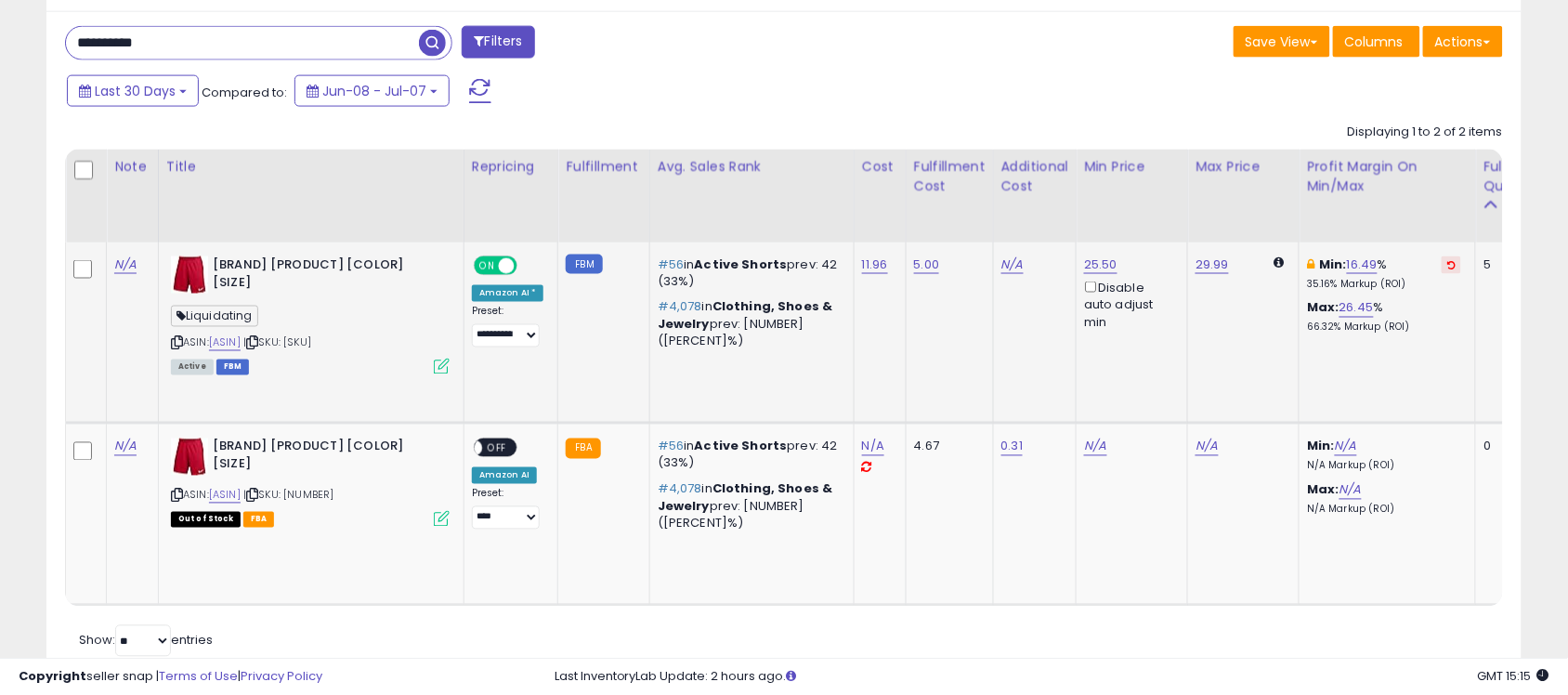 click on "**********" at bounding box center [242, 43] 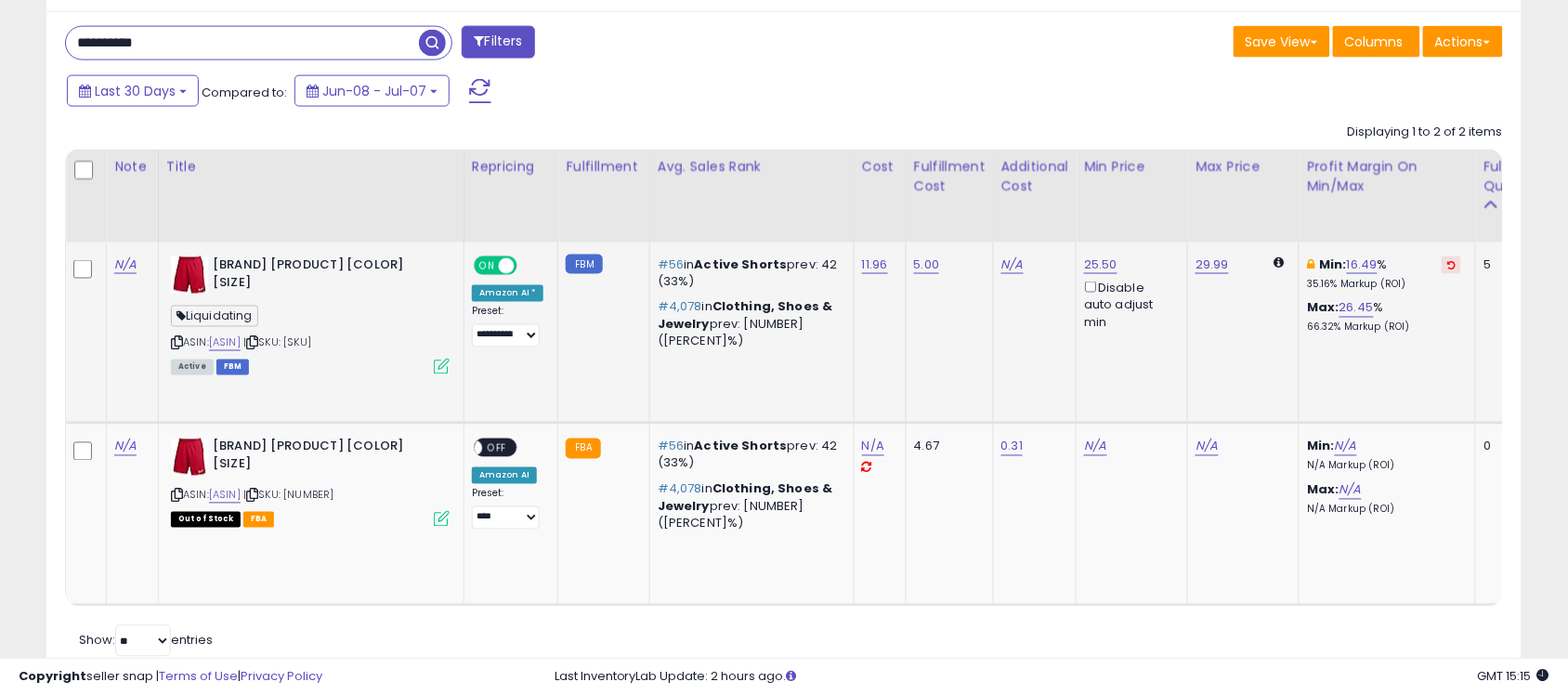 paste 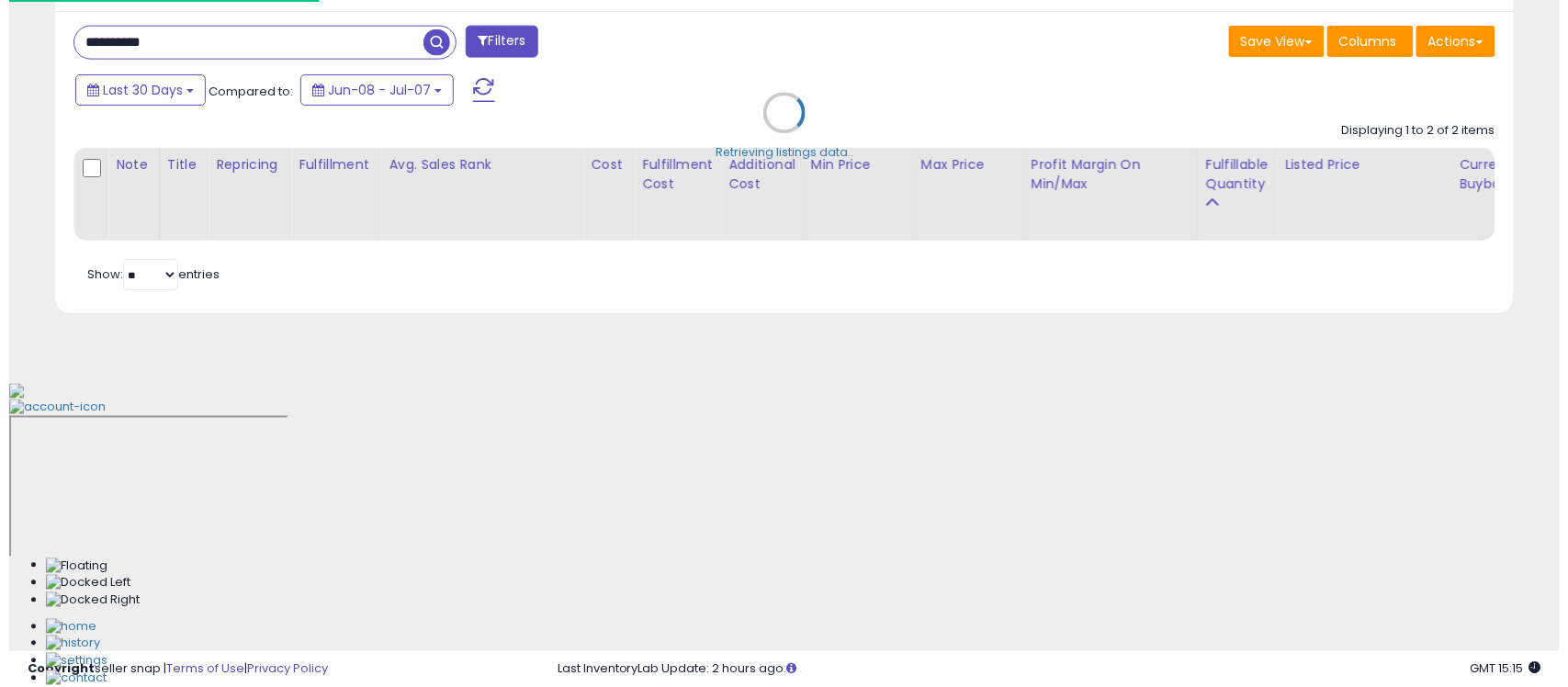 scroll, scrollTop: 456, scrollLeft: 0, axis: vertical 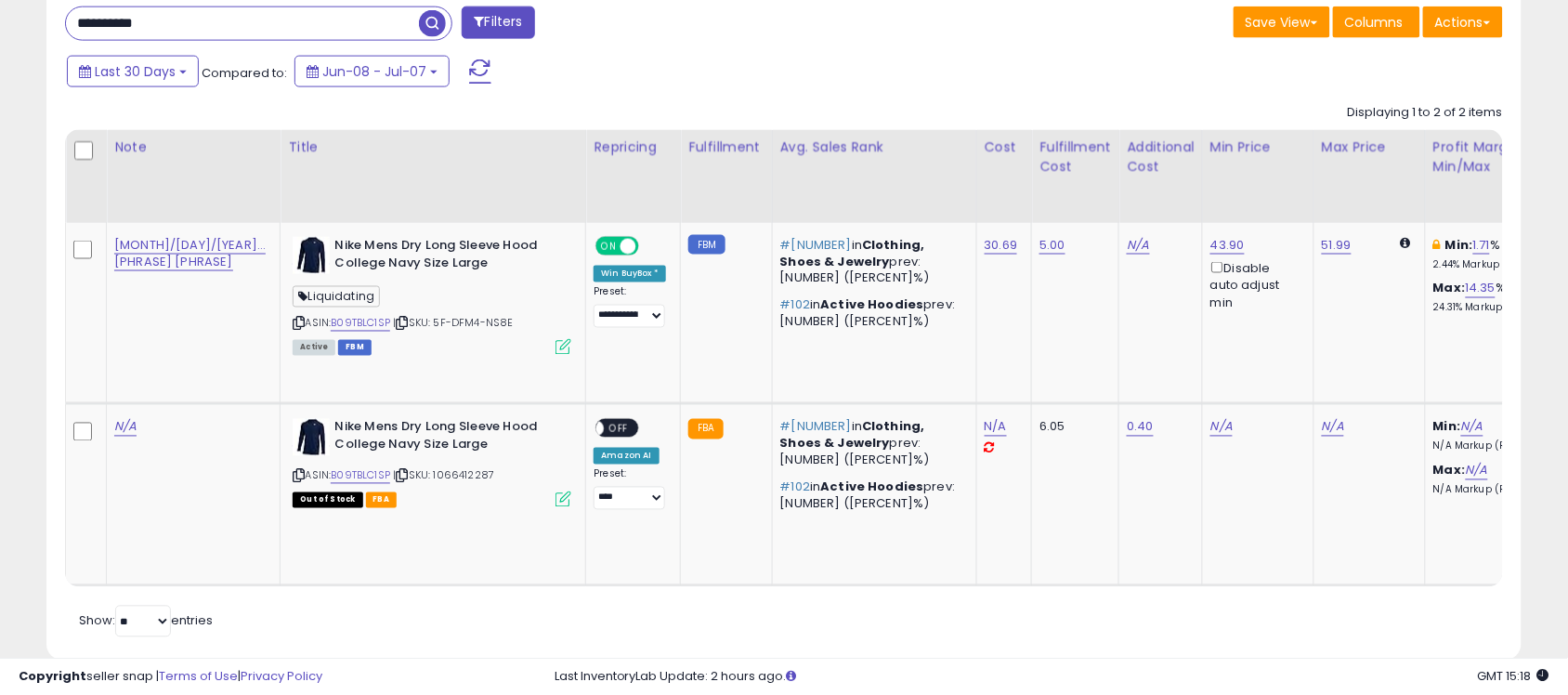 click on "**********" at bounding box center [242, 23] 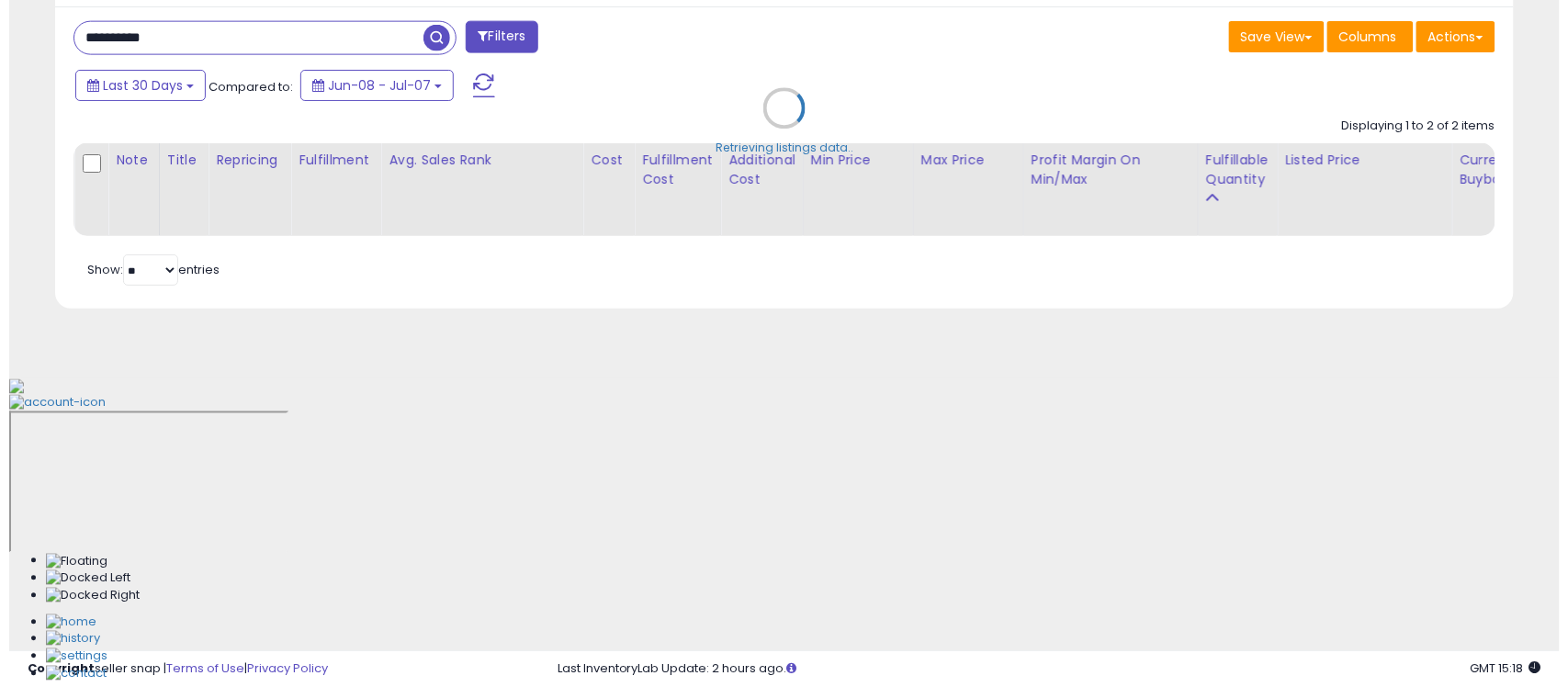 scroll, scrollTop: 456, scrollLeft: 0, axis: vertical 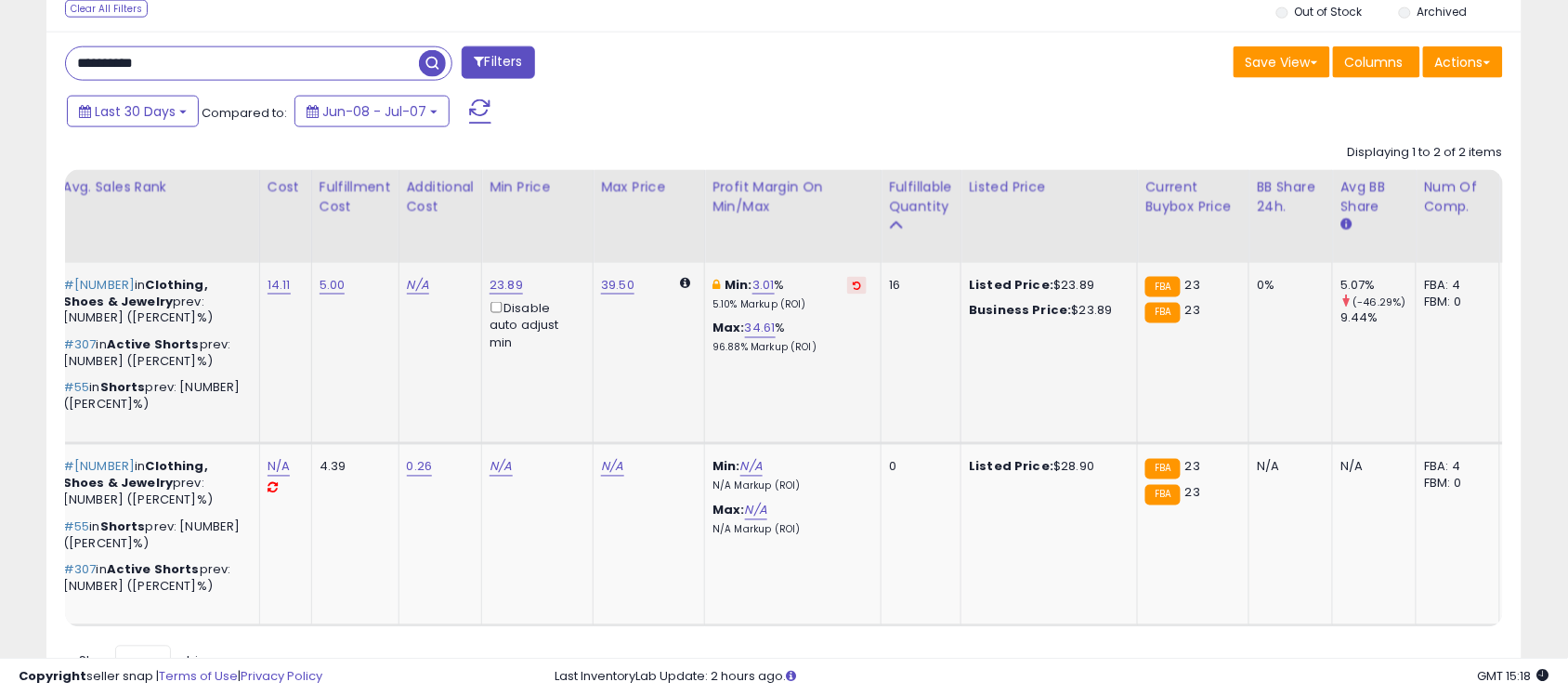 type on "**********" 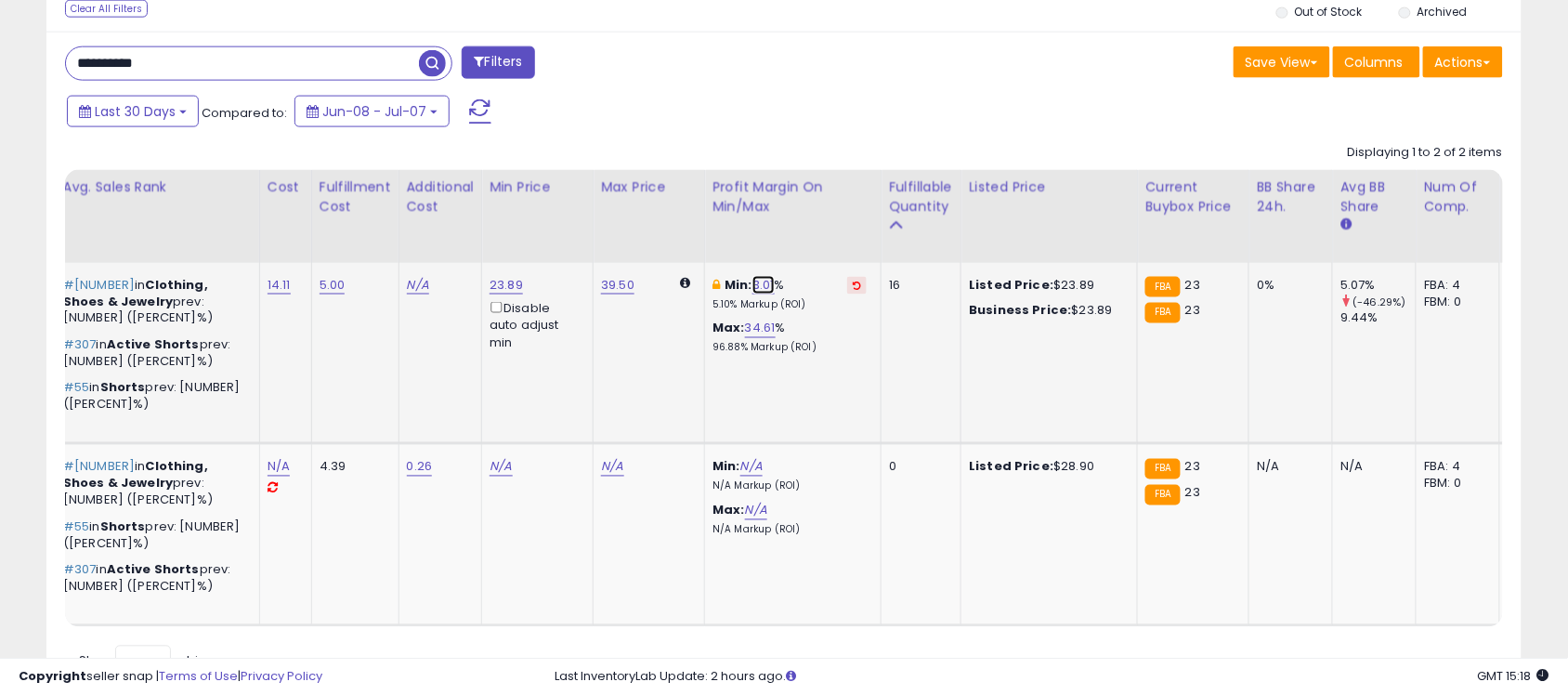 click on "3.01" at bounding box center (764, 285) 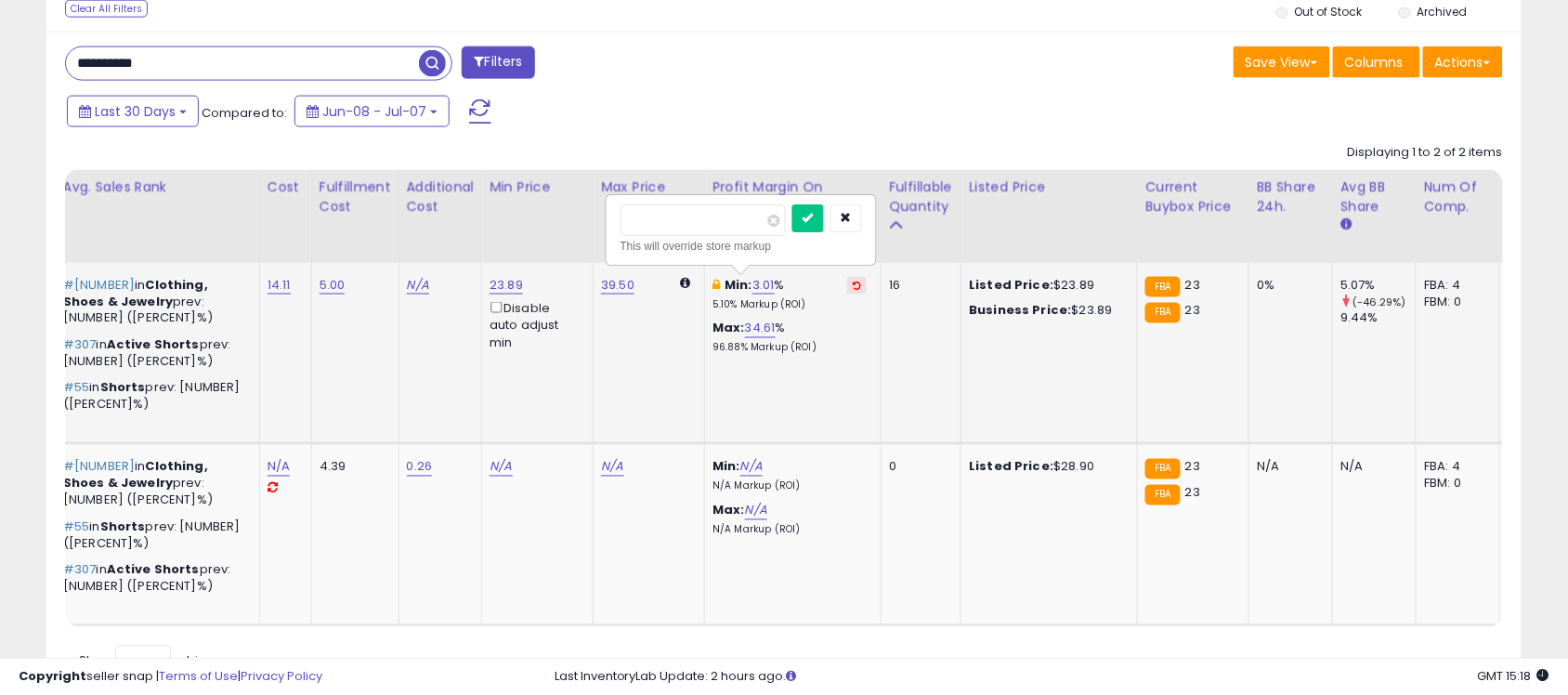 click on "****" at bounding box center [703, 220] 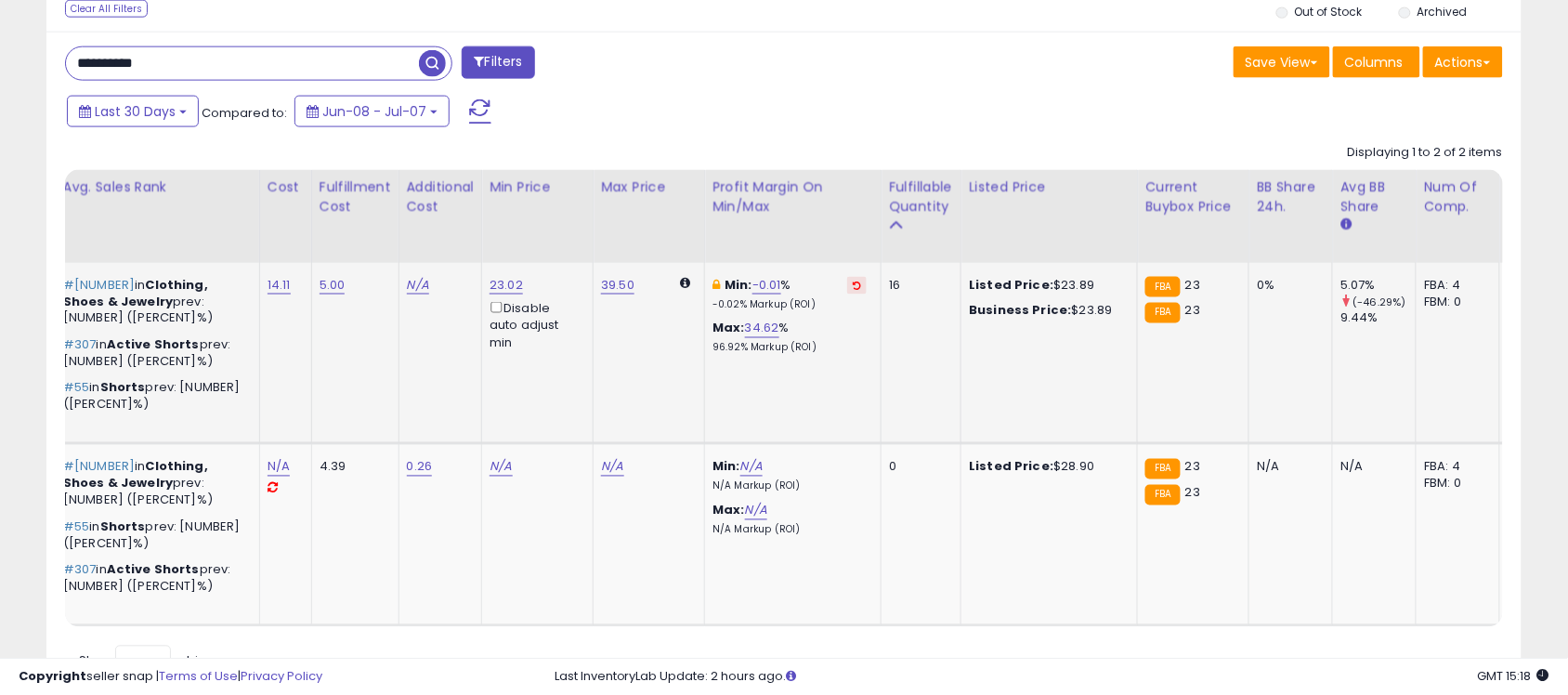 scroll, scrollTop: 0, scrollLeft: 276, axis: horizontal 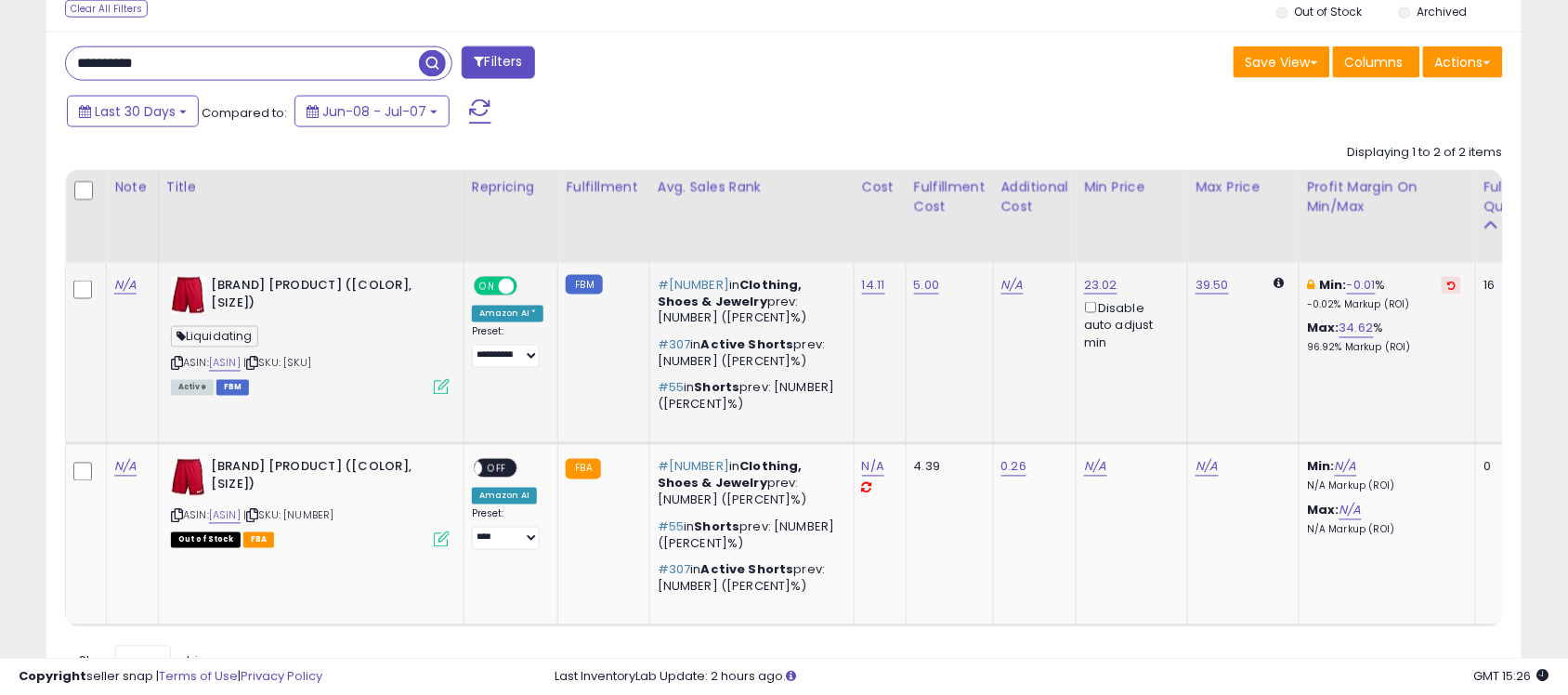 click on "**********" at bounding box center (242, 63) 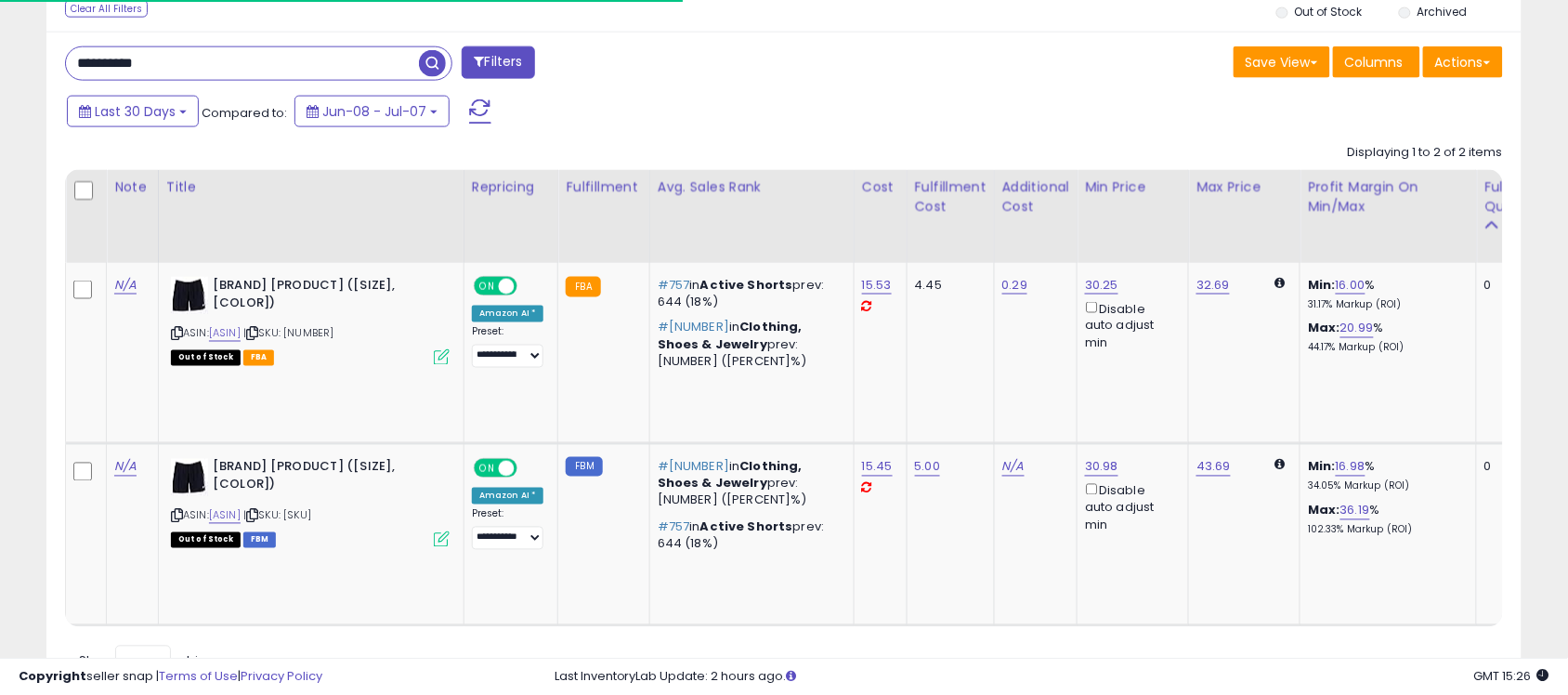 scroll, scrollTop: 462, scrollLeft: 0, axis: vertical 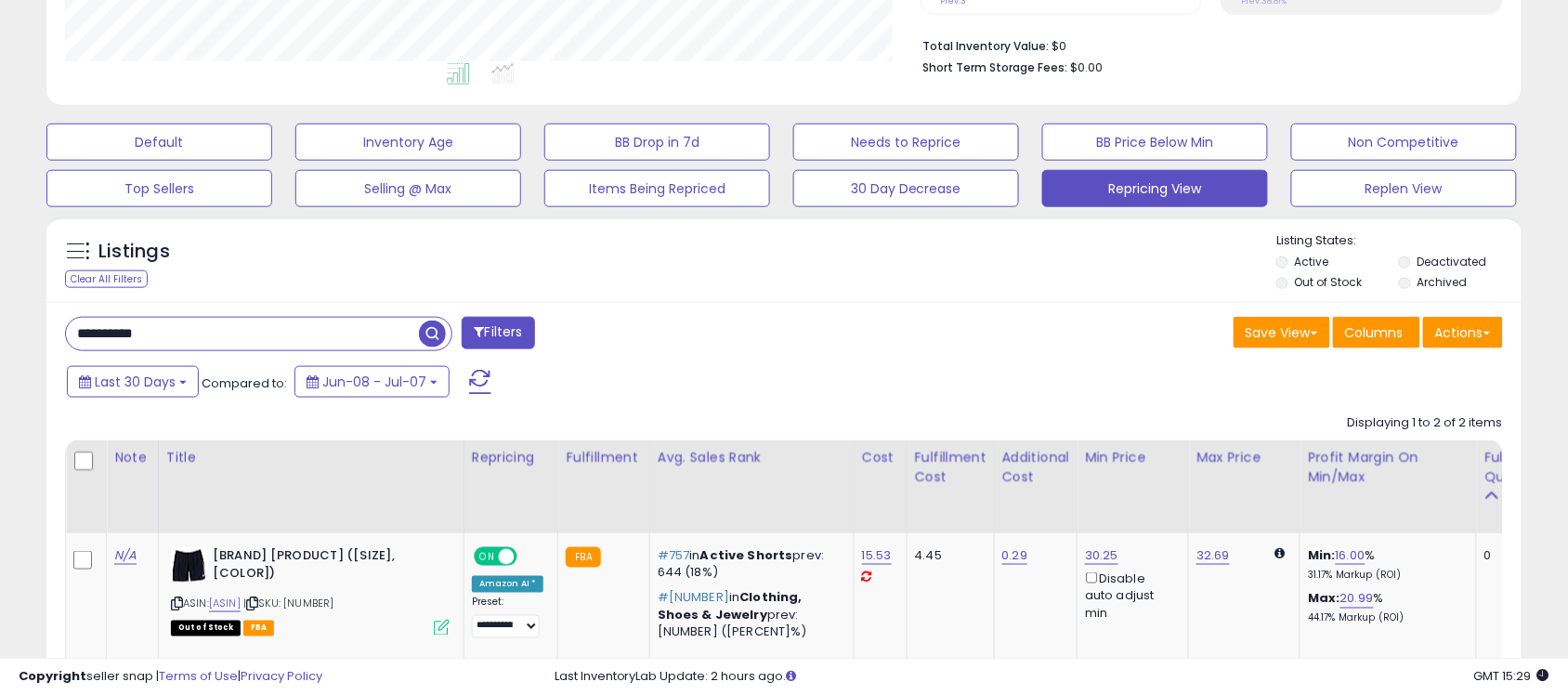 click on "**********" at bounding box center (417, 335) 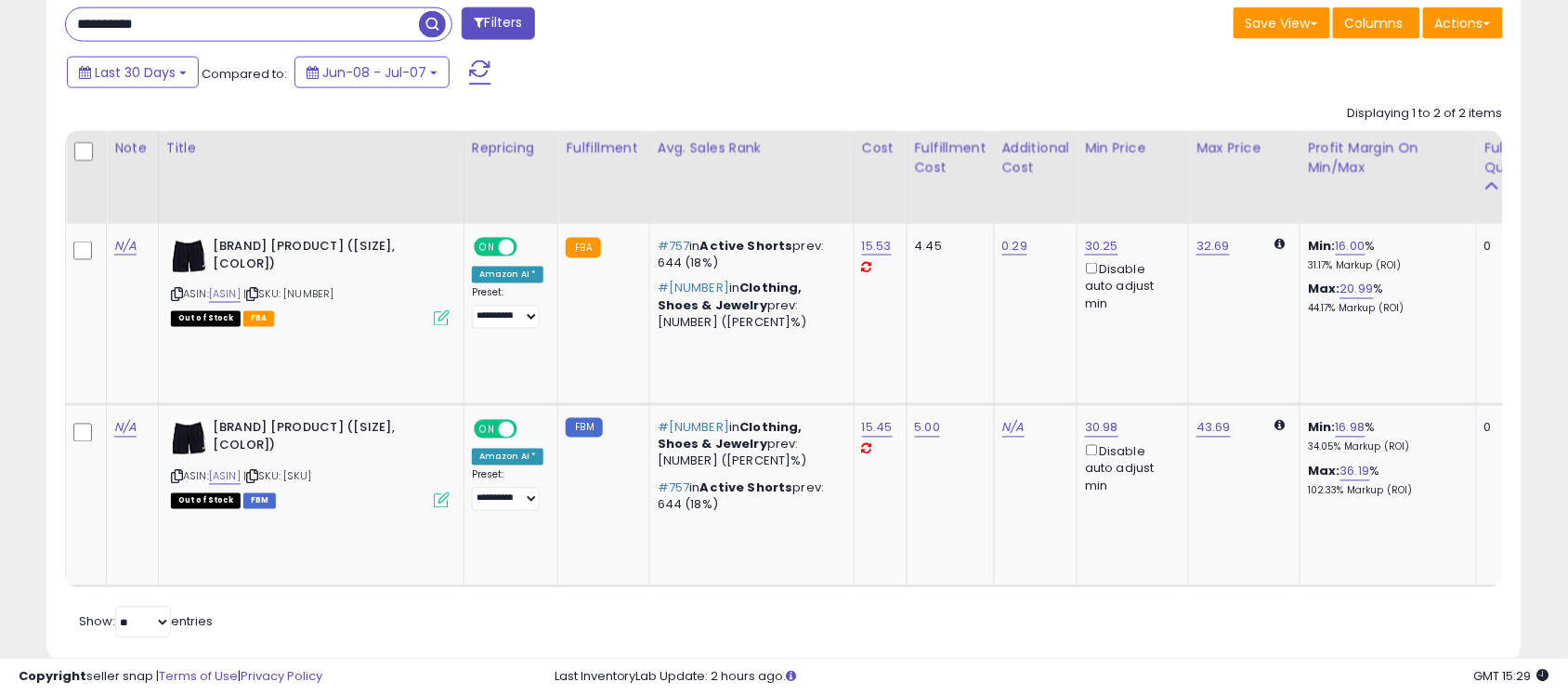scroll, scrollTop: 772, scrollLeft: 0, axis: vertical 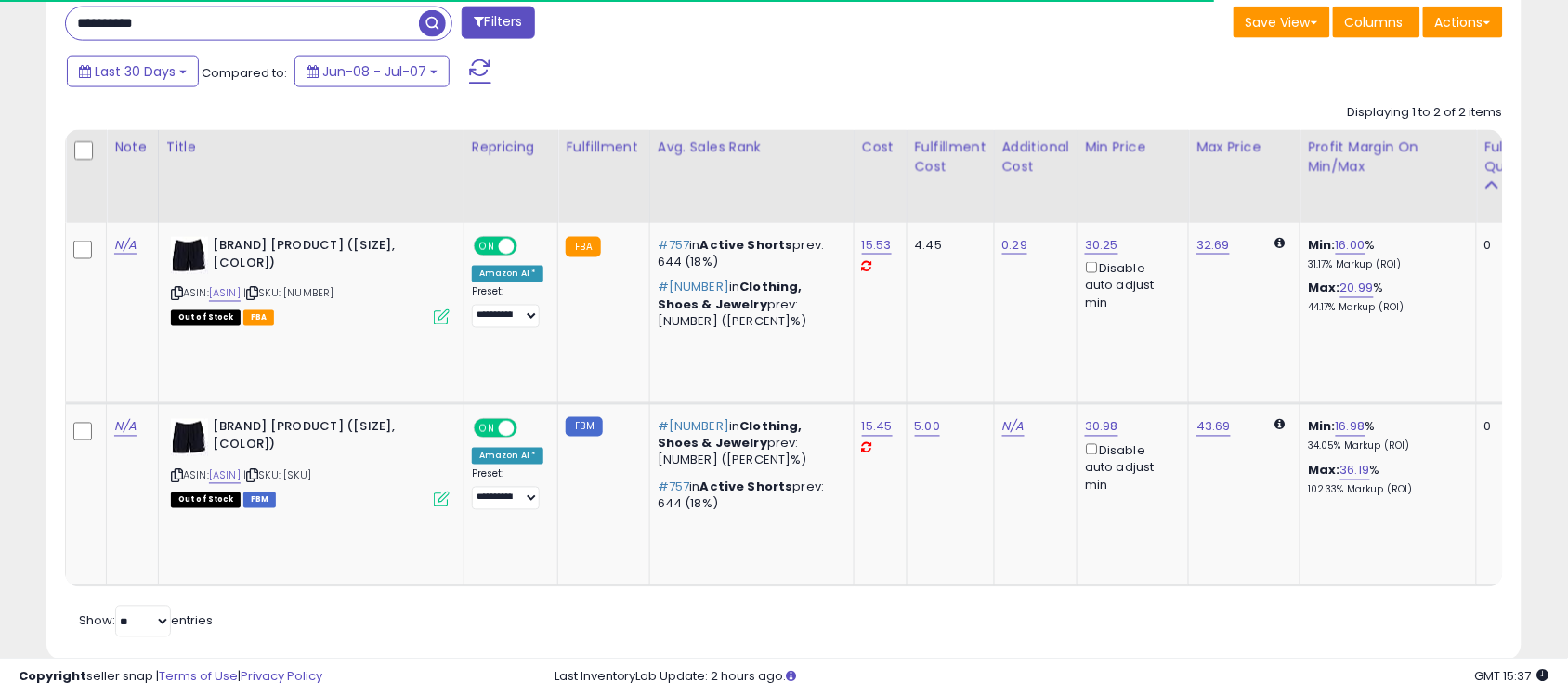 click on "**********" at bounding box center (242, 23) 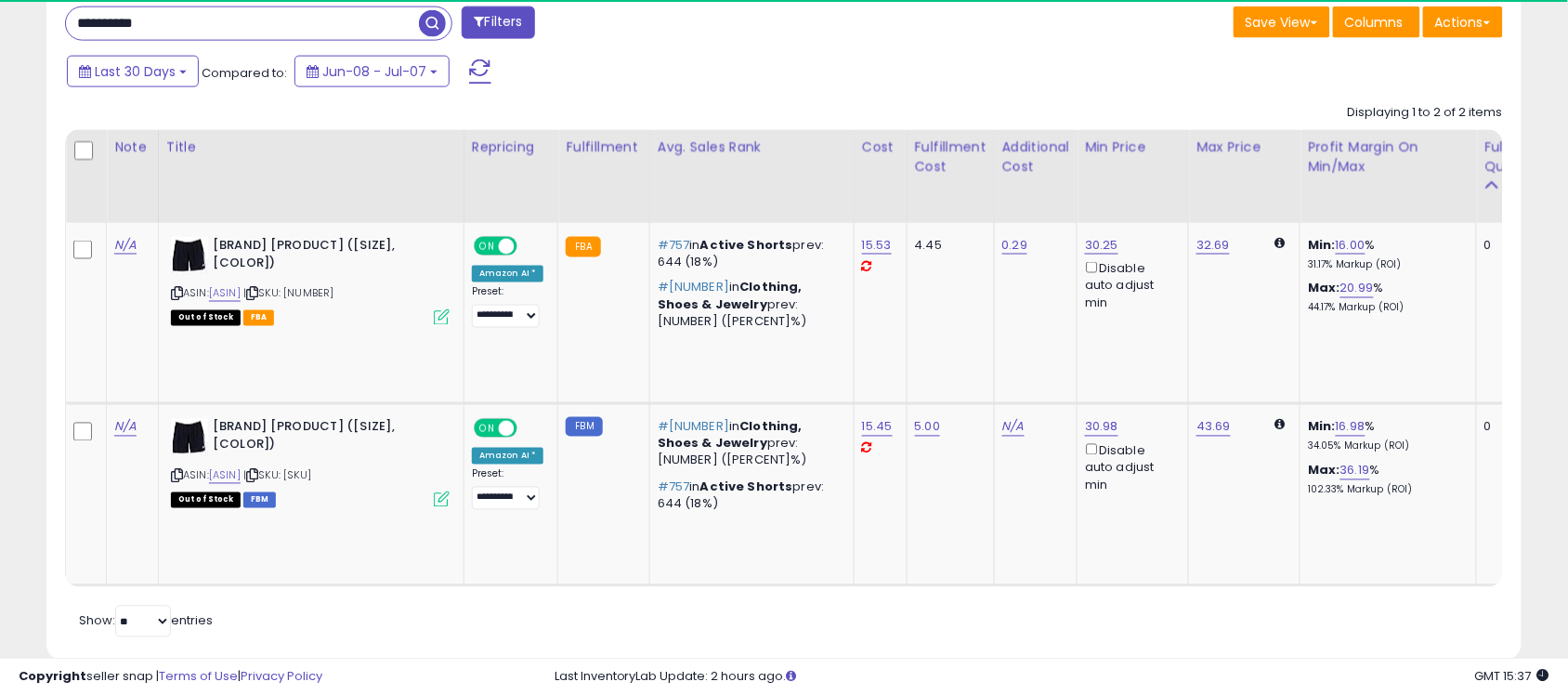 paste 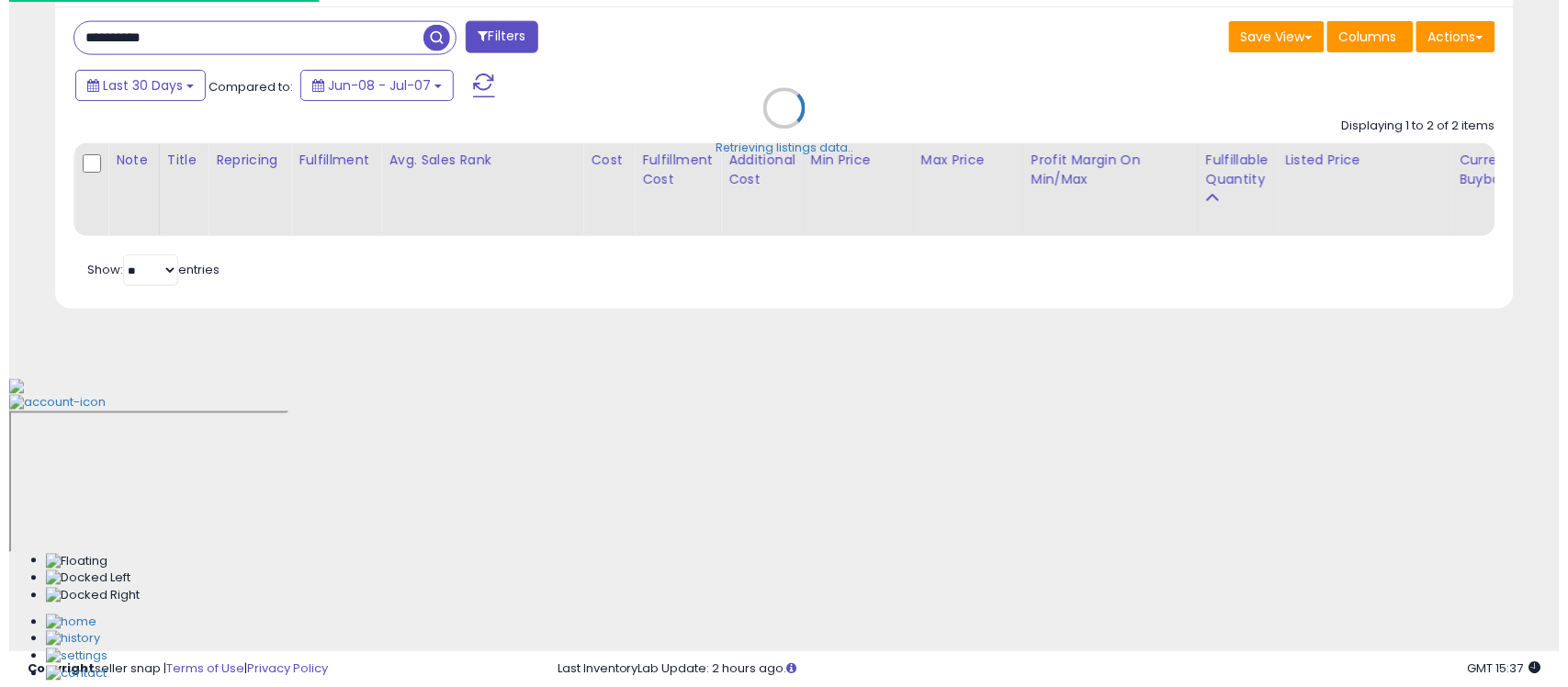 scroll, scrollTop: 456, scrollLeft: 0, axis: vertical 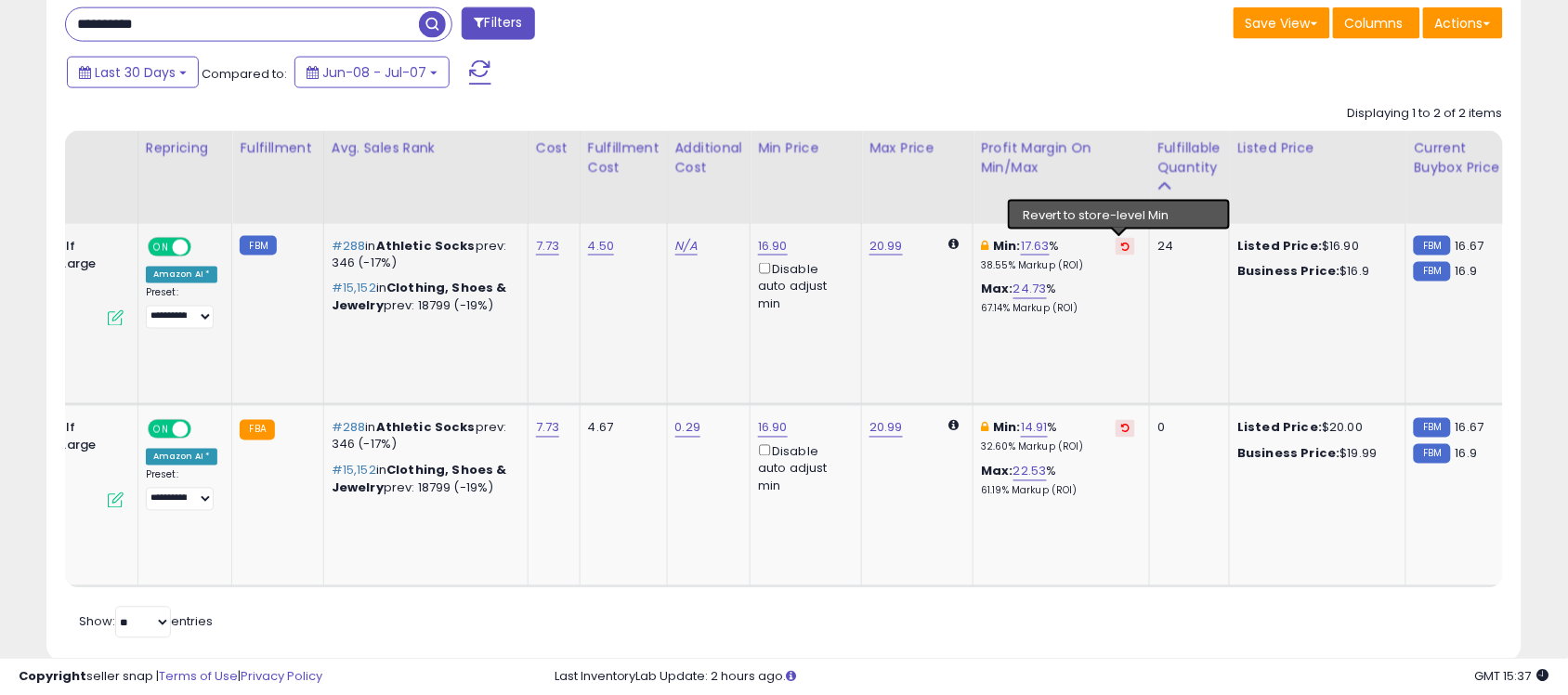 click at bounding box center [1125, 246] 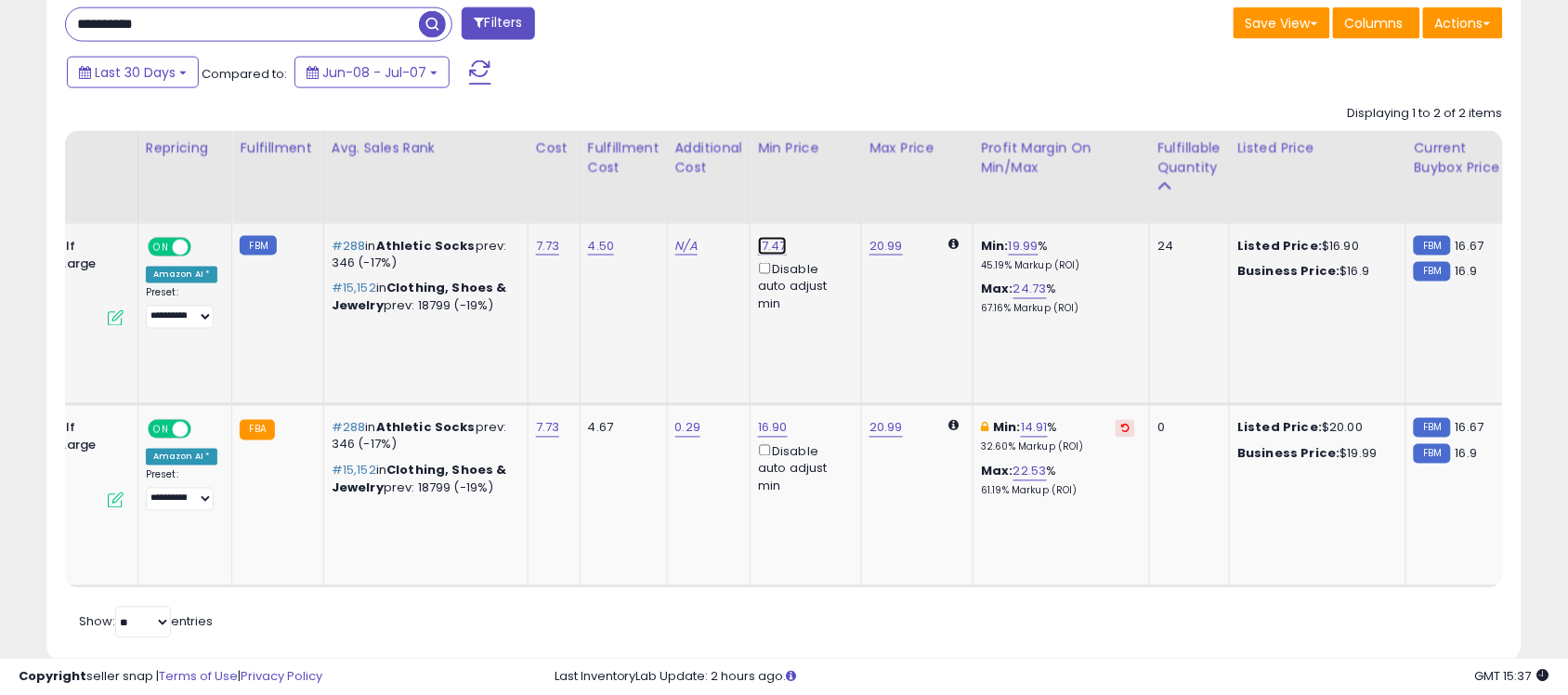click on "17.47" at bounding box center [772, 246] 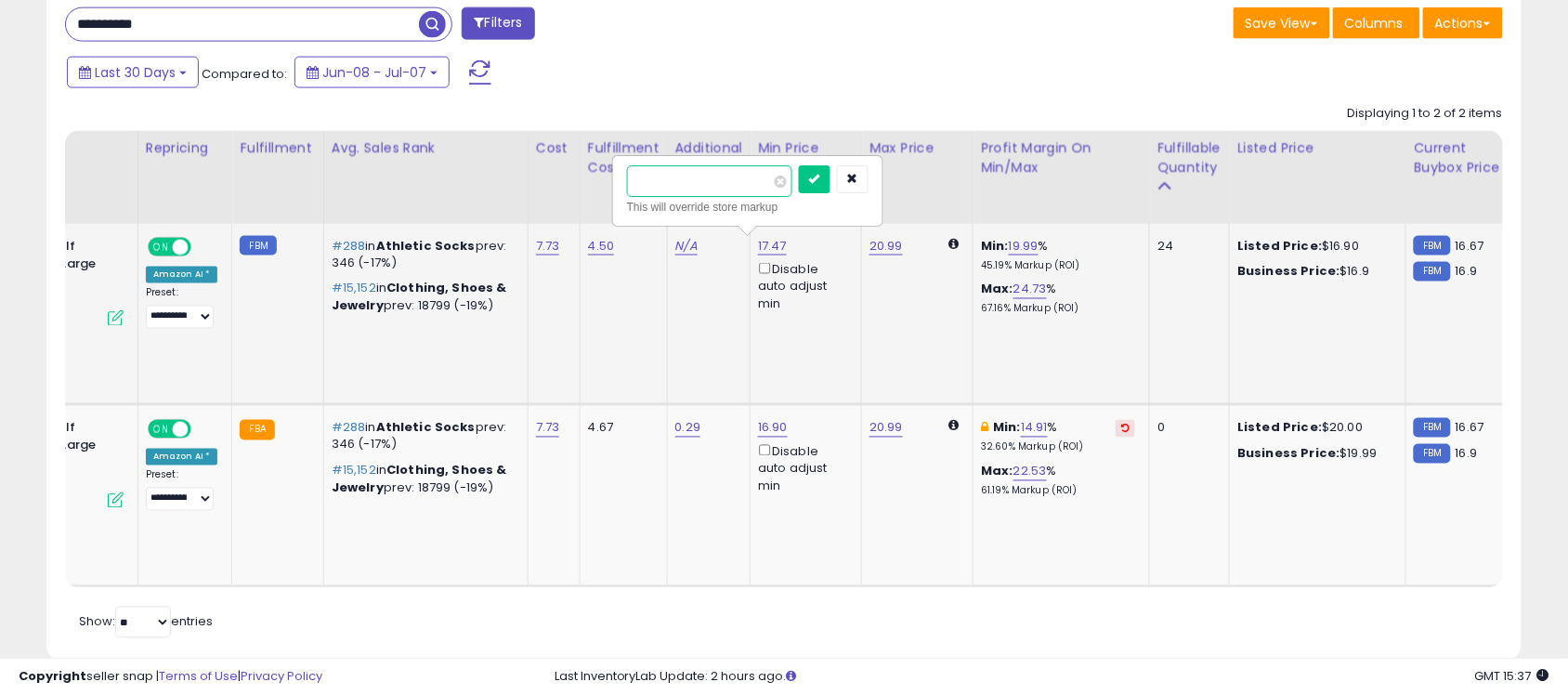 click on "*****" at bounding box center (710, 181) 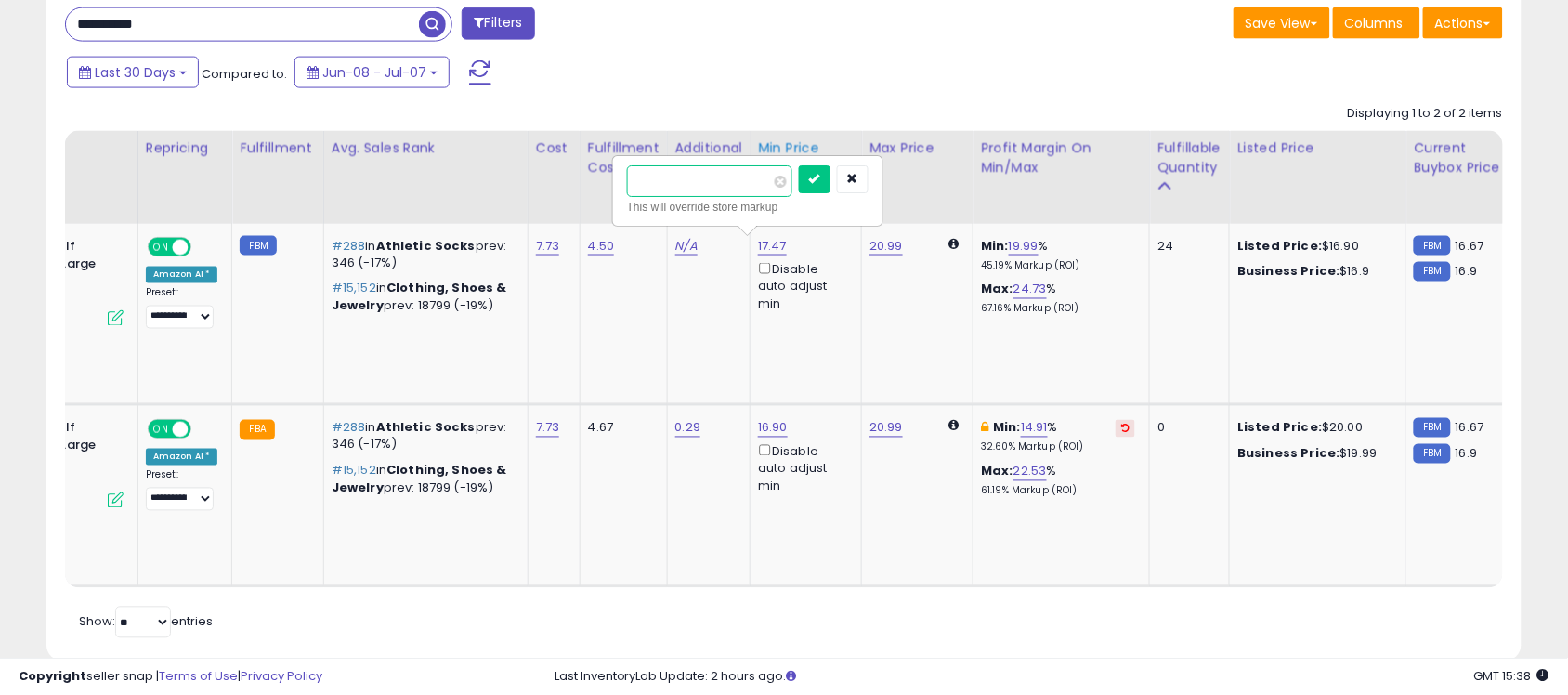 type on "*****" 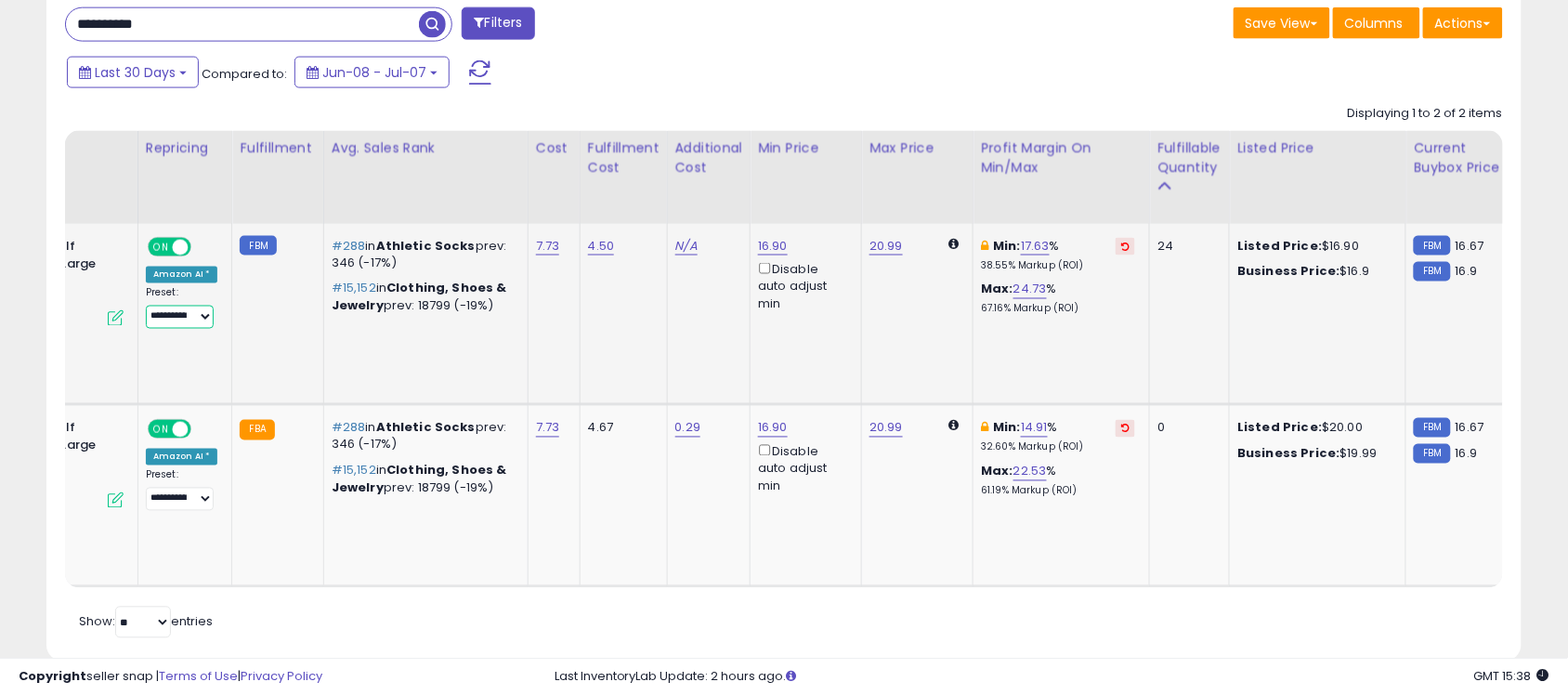 click on "**********" at bounding box center [179, 317] 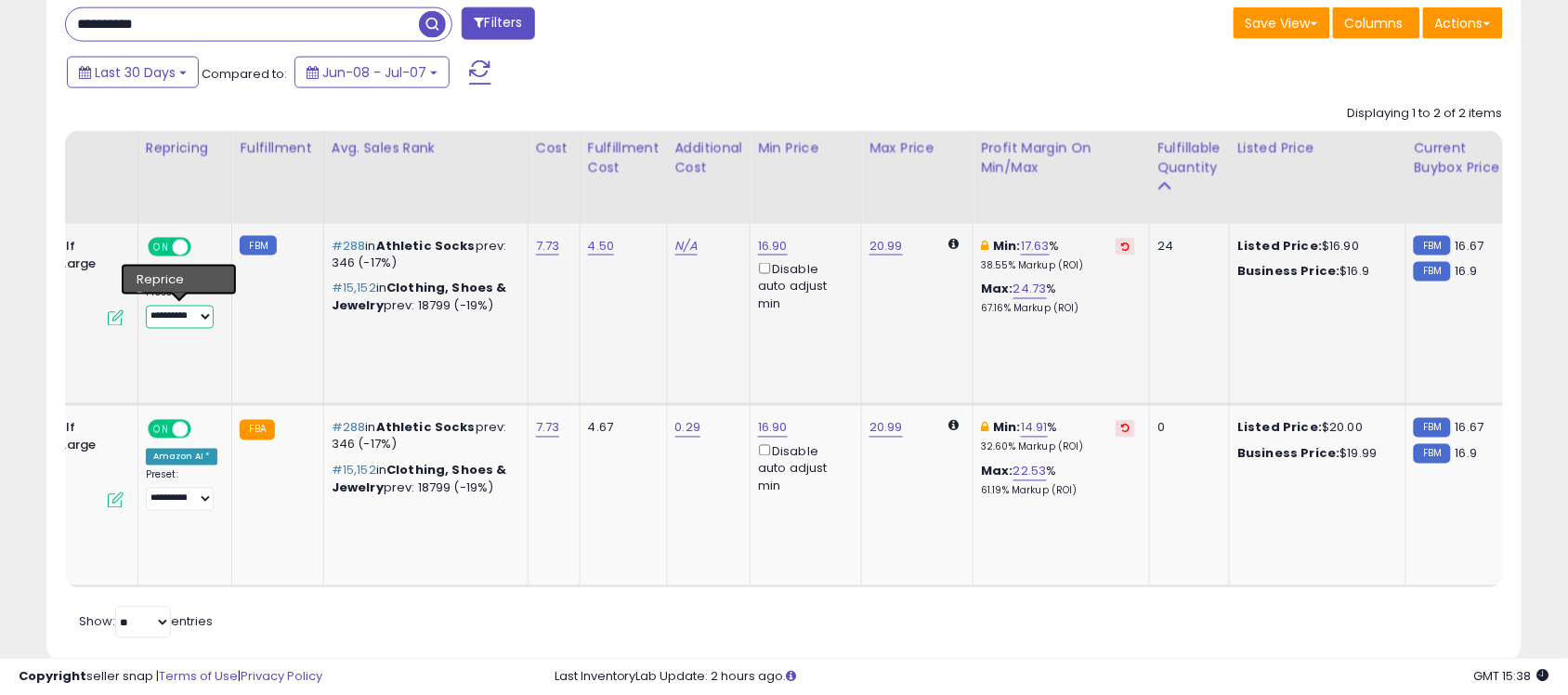 select on "**********" 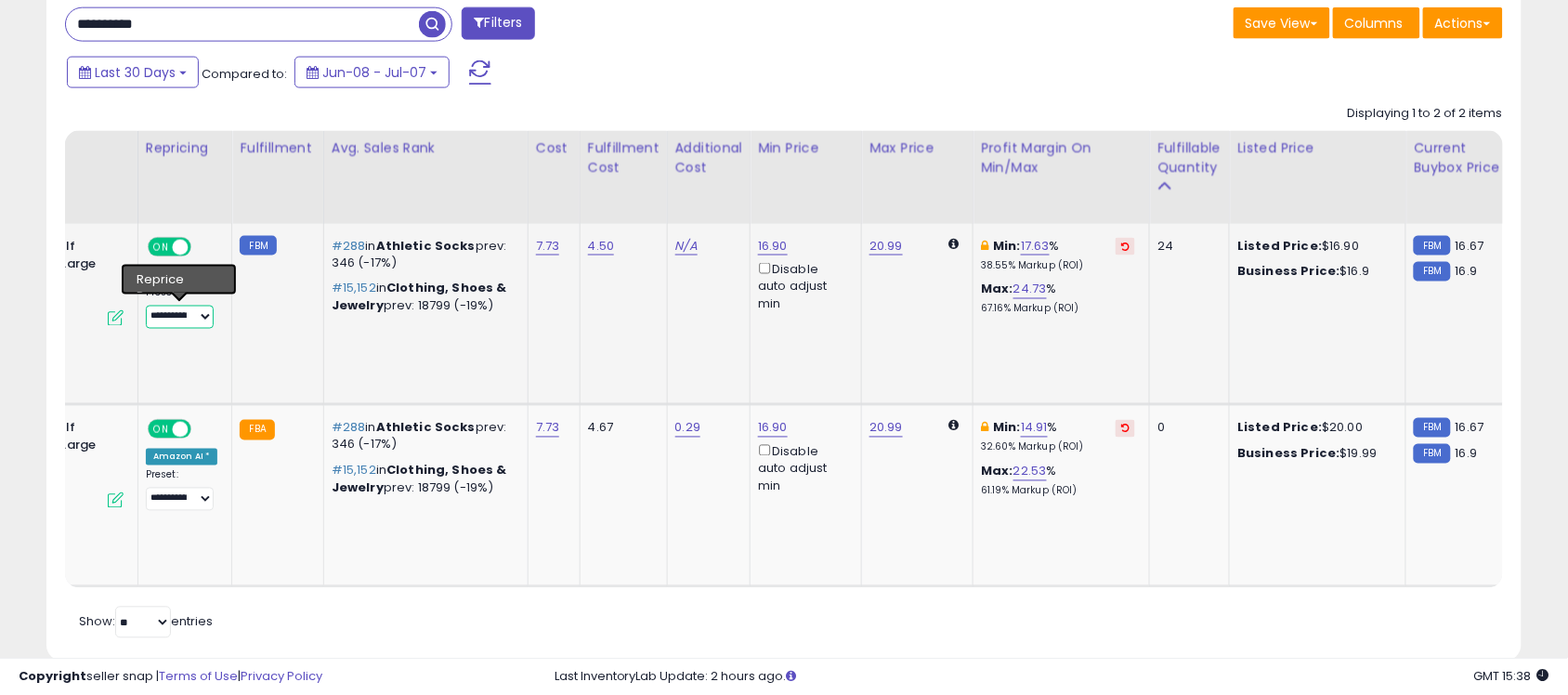 click on "**********" at bounding box center (179, 317) 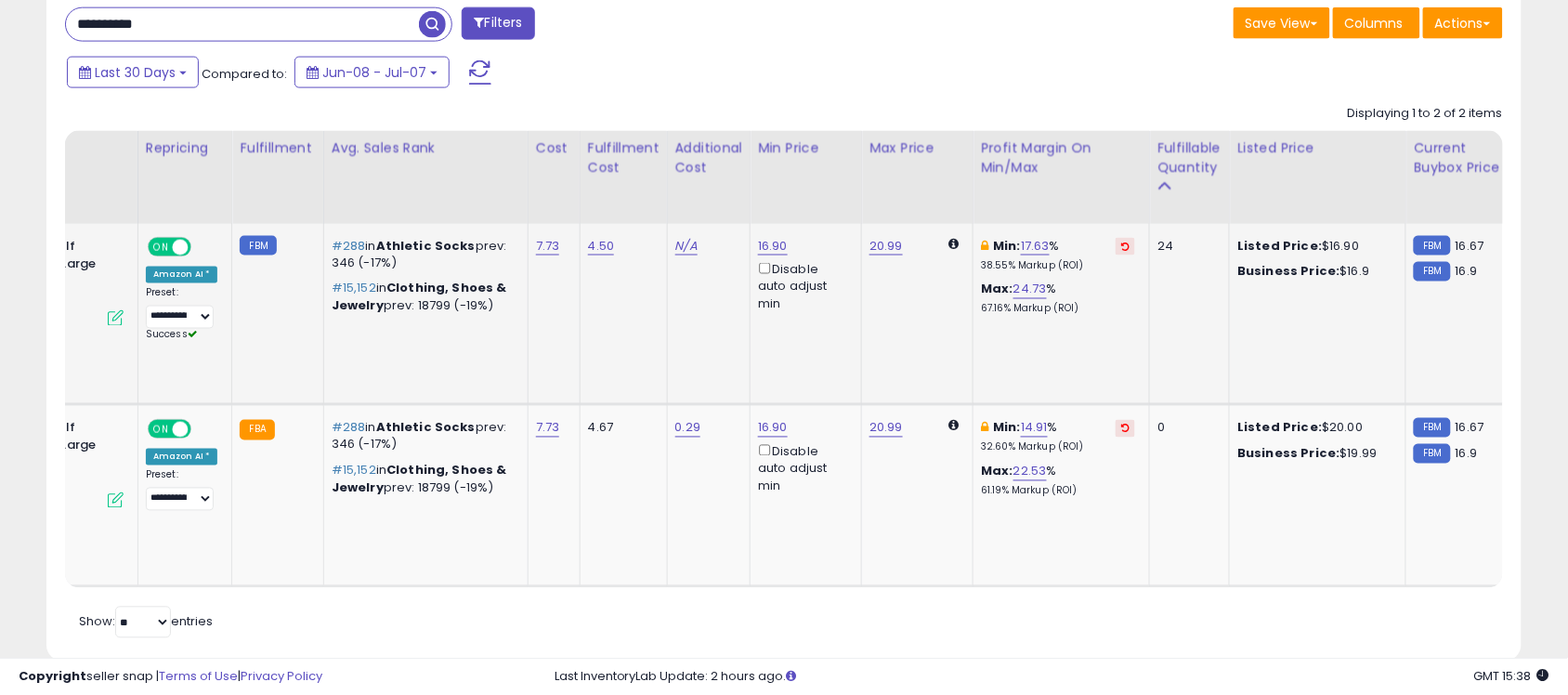 click at bounding box center (115, 318) 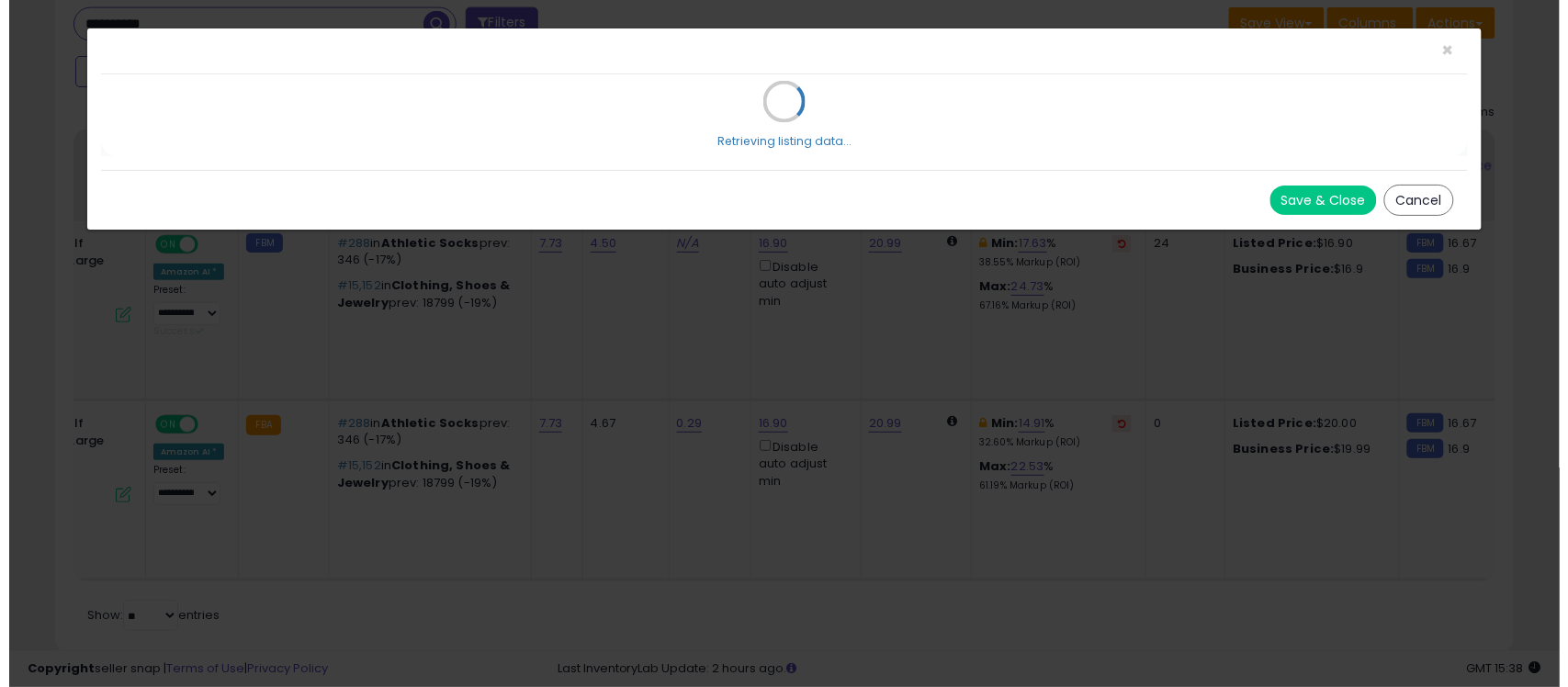 scroll, scrollTop: 918073, scrollLeft: 917714, axis: both 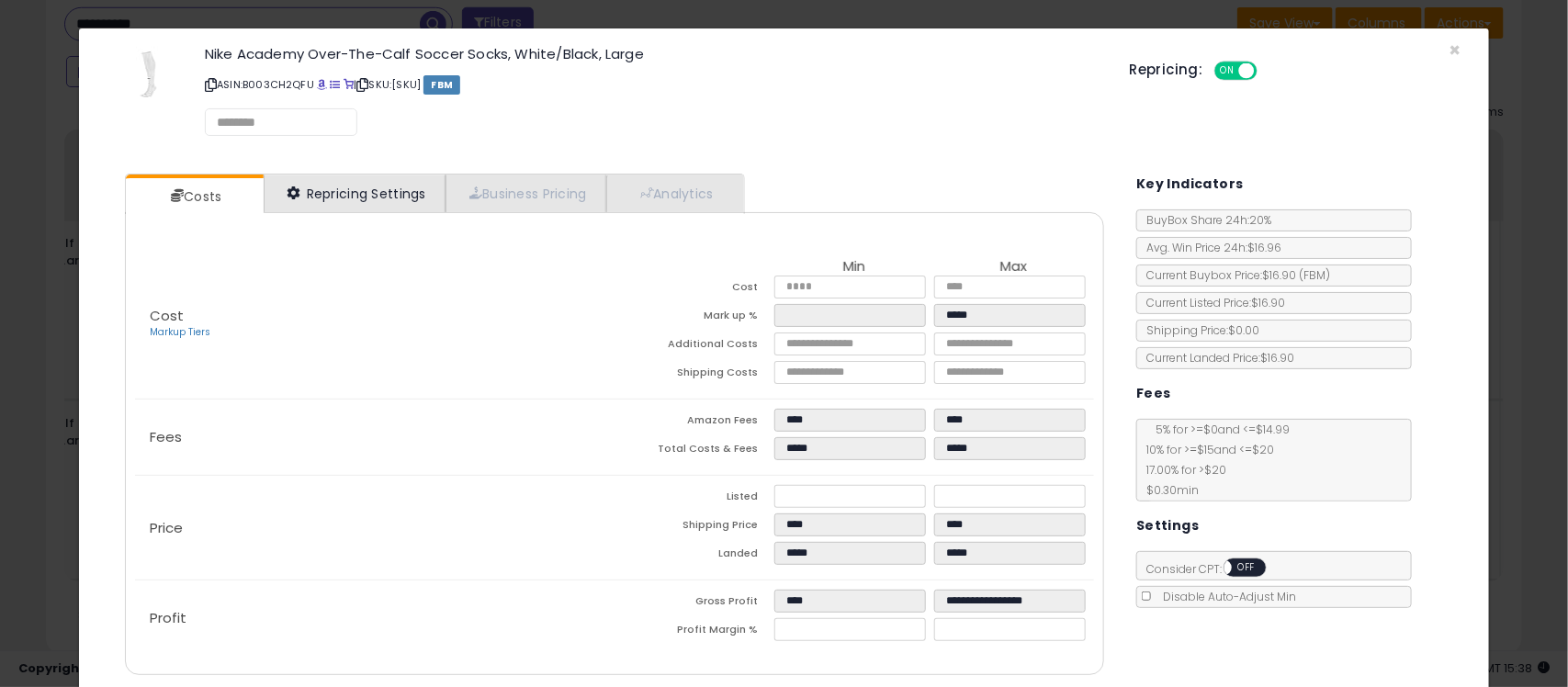 select on "******" 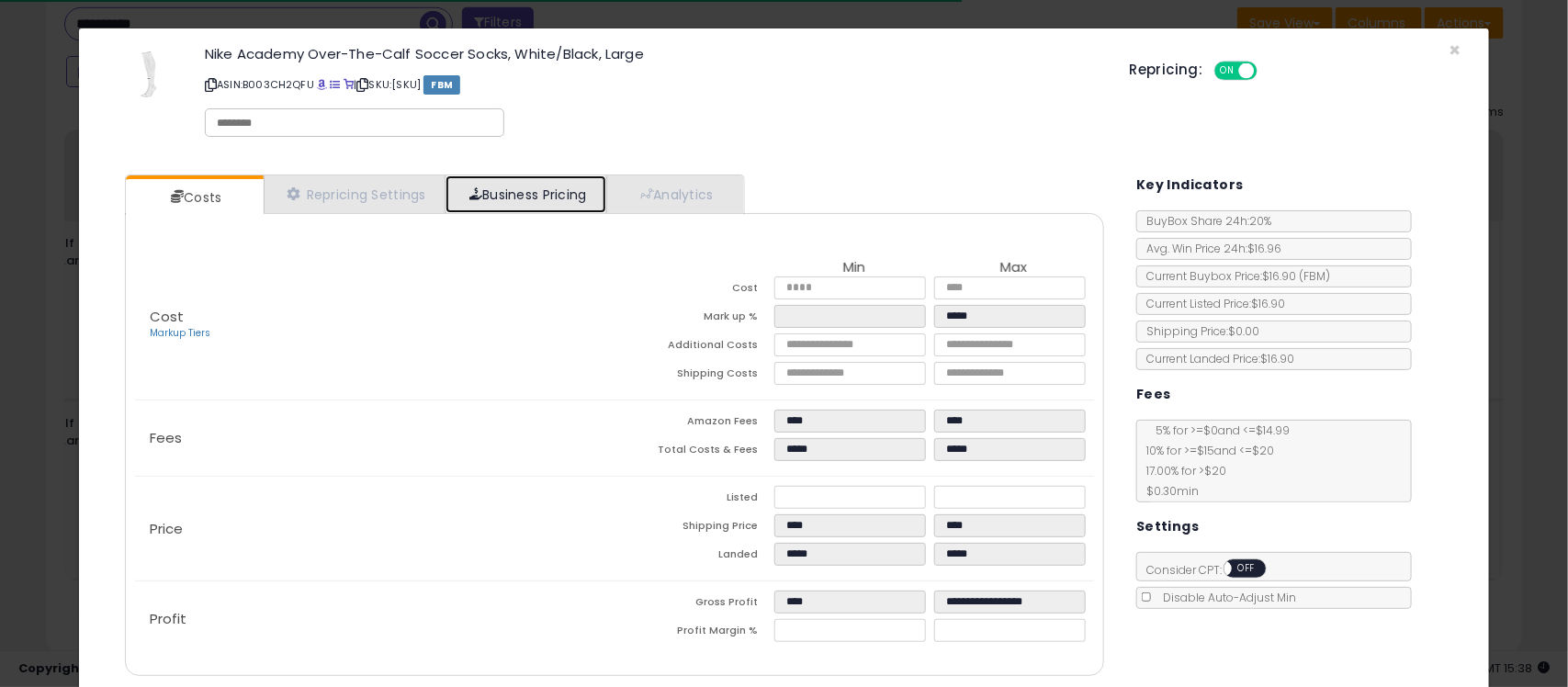 click on "Business Pricing" at bounding box center (525, 194) 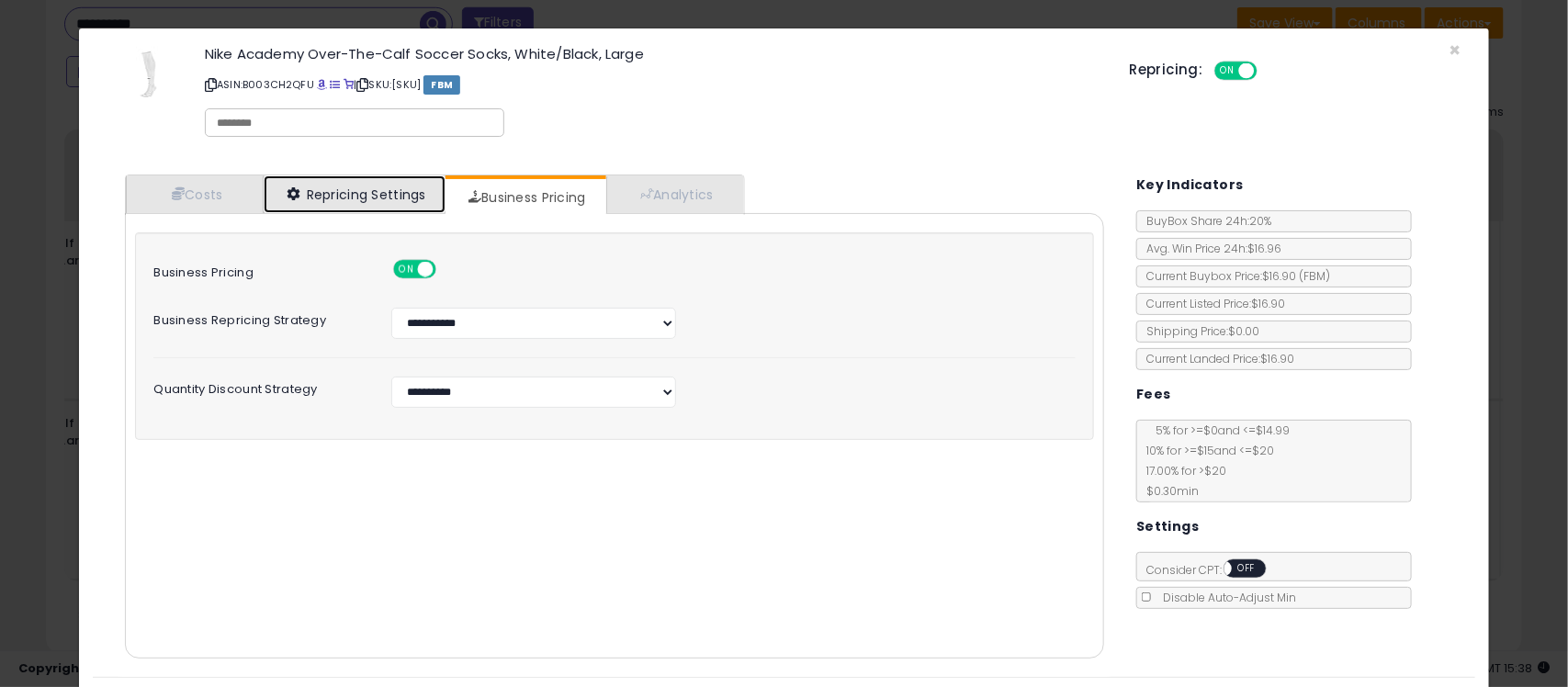 click on "Repricing Settings" at bounding box center (355, 194) 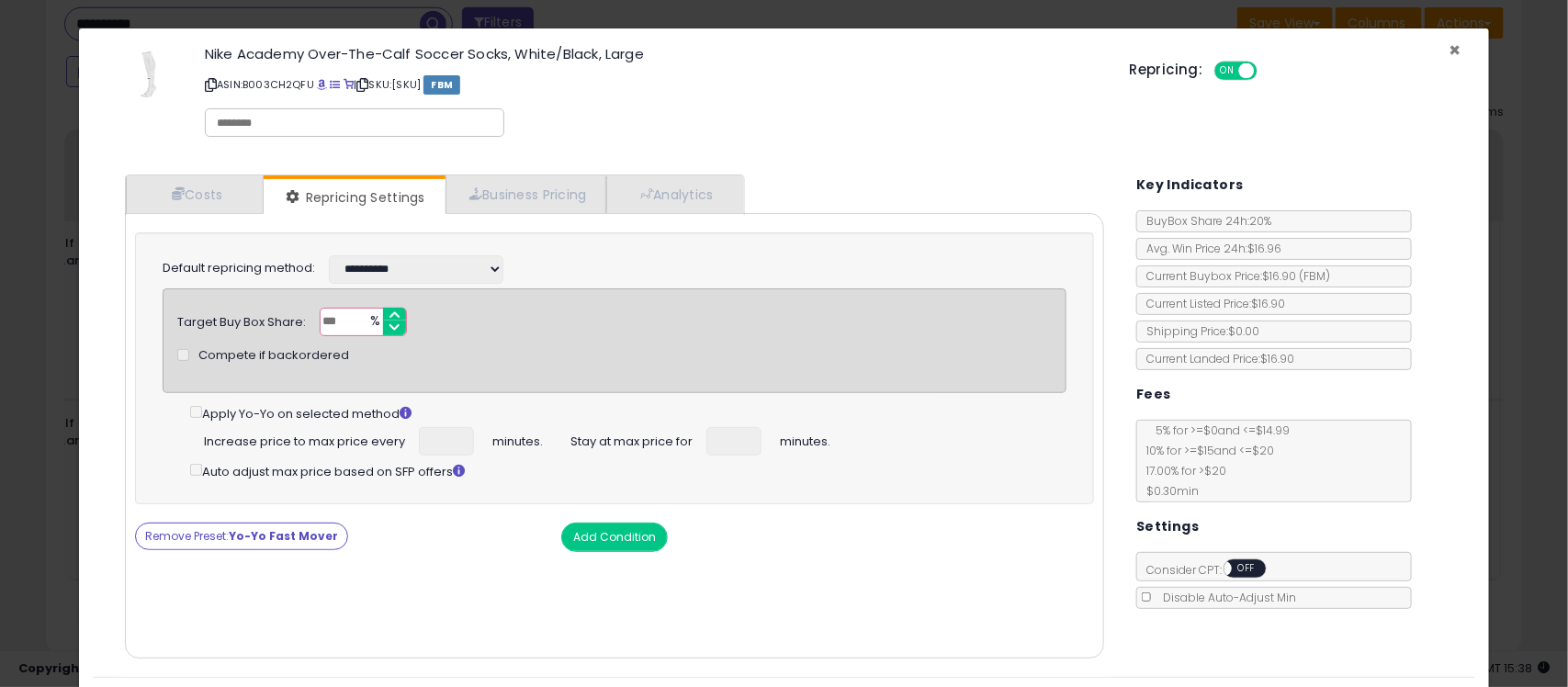 click on "×" at bounding box center [1455, 50] 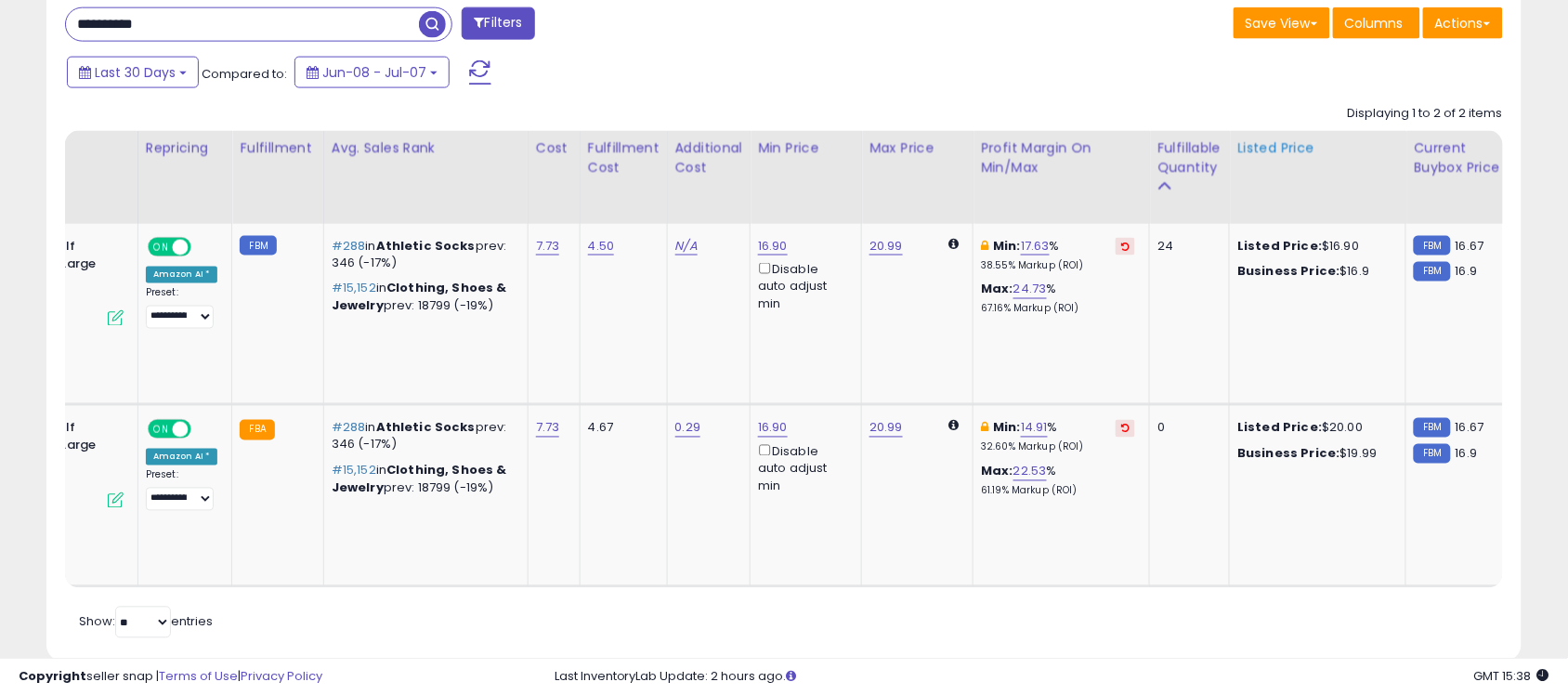 scroll, scrollTop: 381, scrollLeft: 856, axis: both 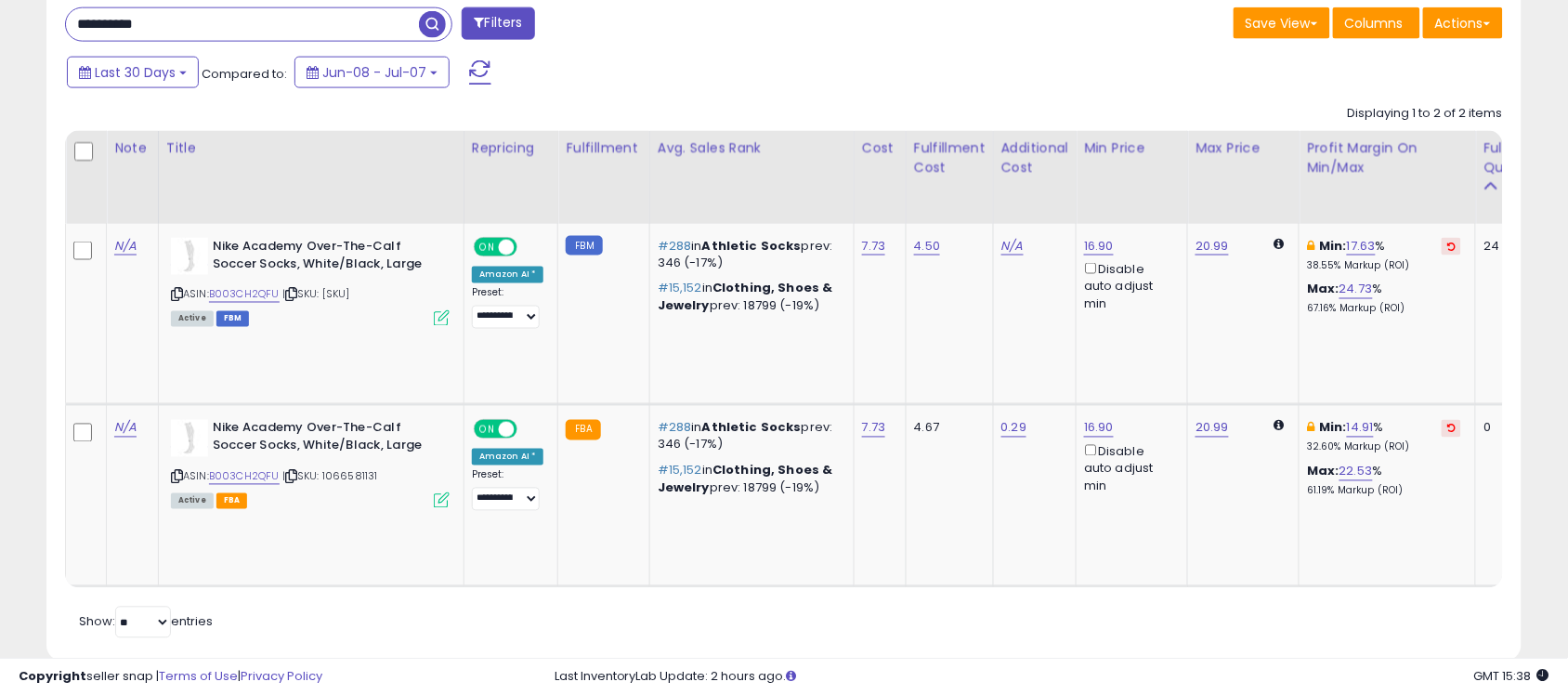 click on "Last 30 Days
Compared to:
Jun-08 - Jul-07" at bounding box center (601, 74) 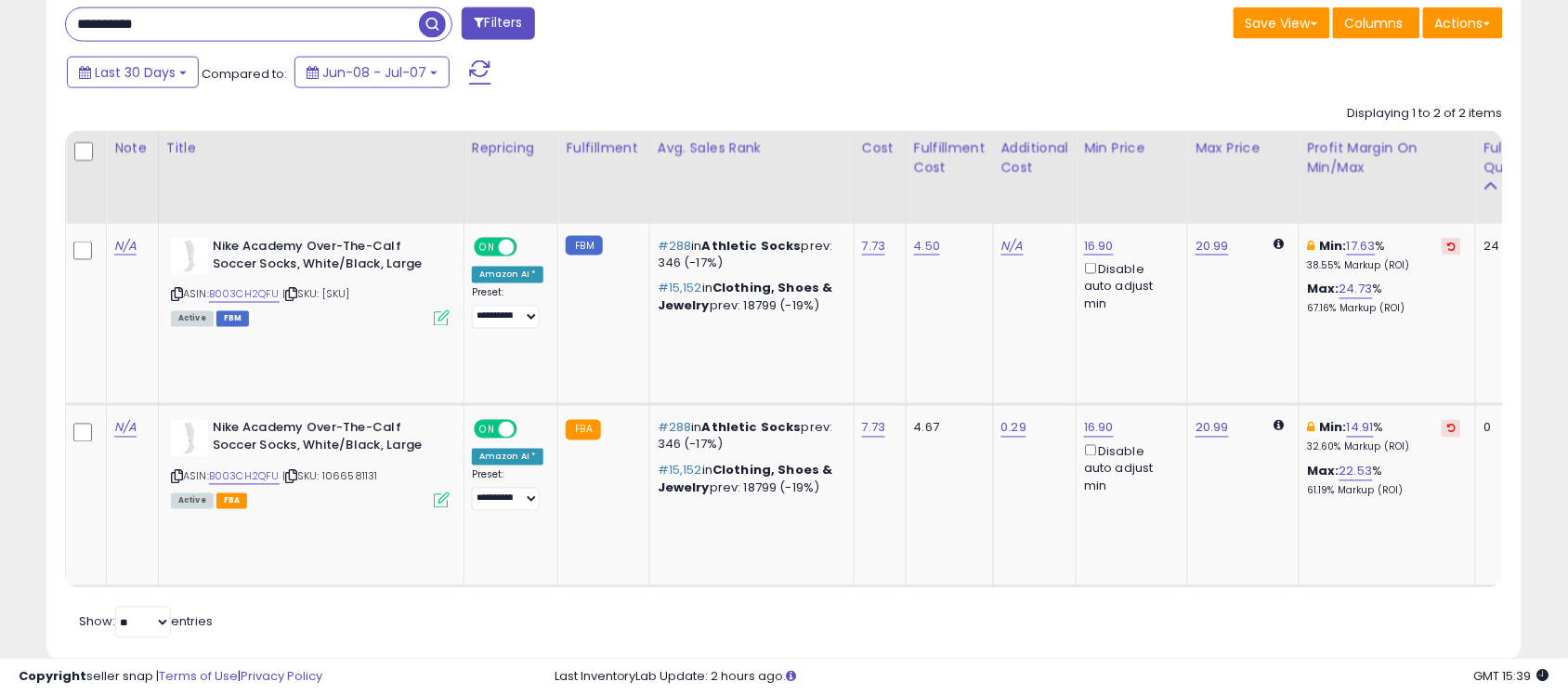click on "**********" at bounding box center (242, 24) 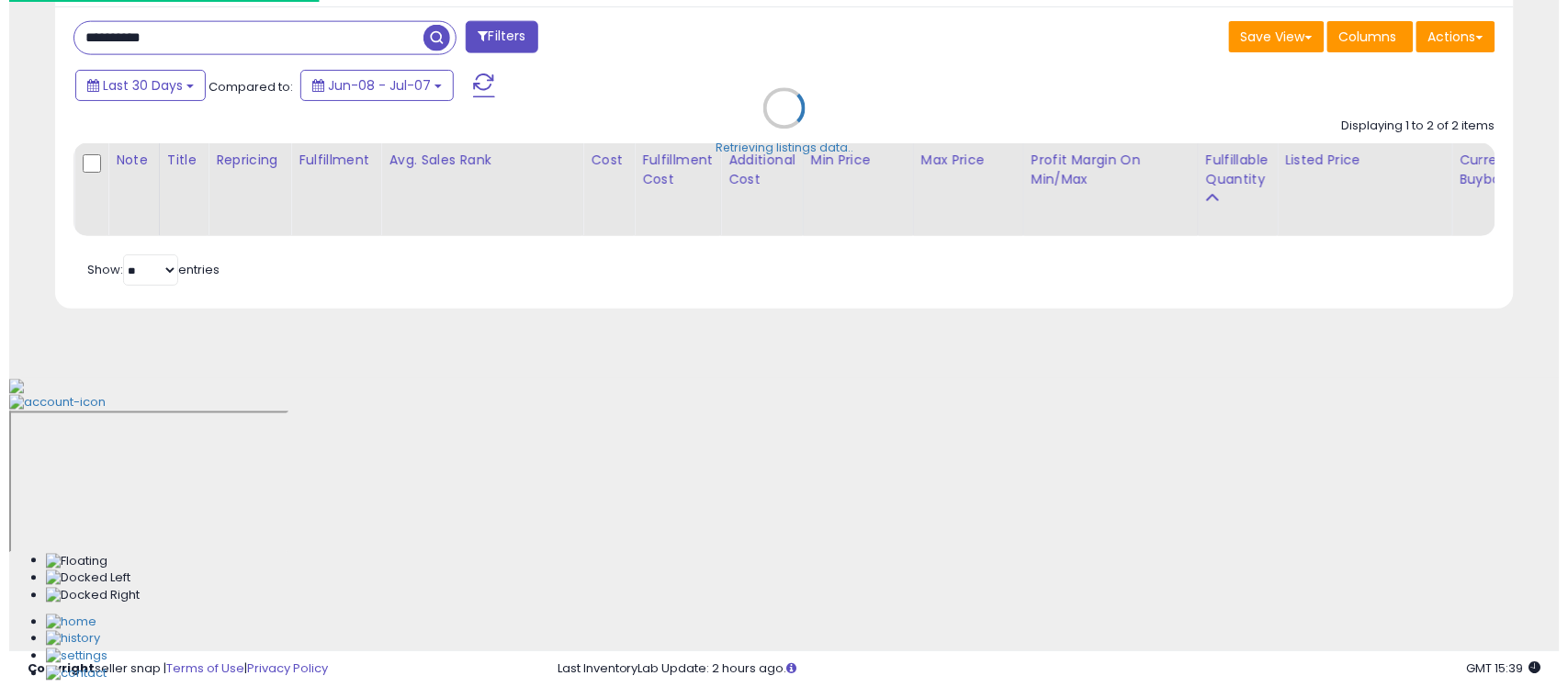 scroll, scrollTop: 456, scrollLeft: 0, axis: vertical 